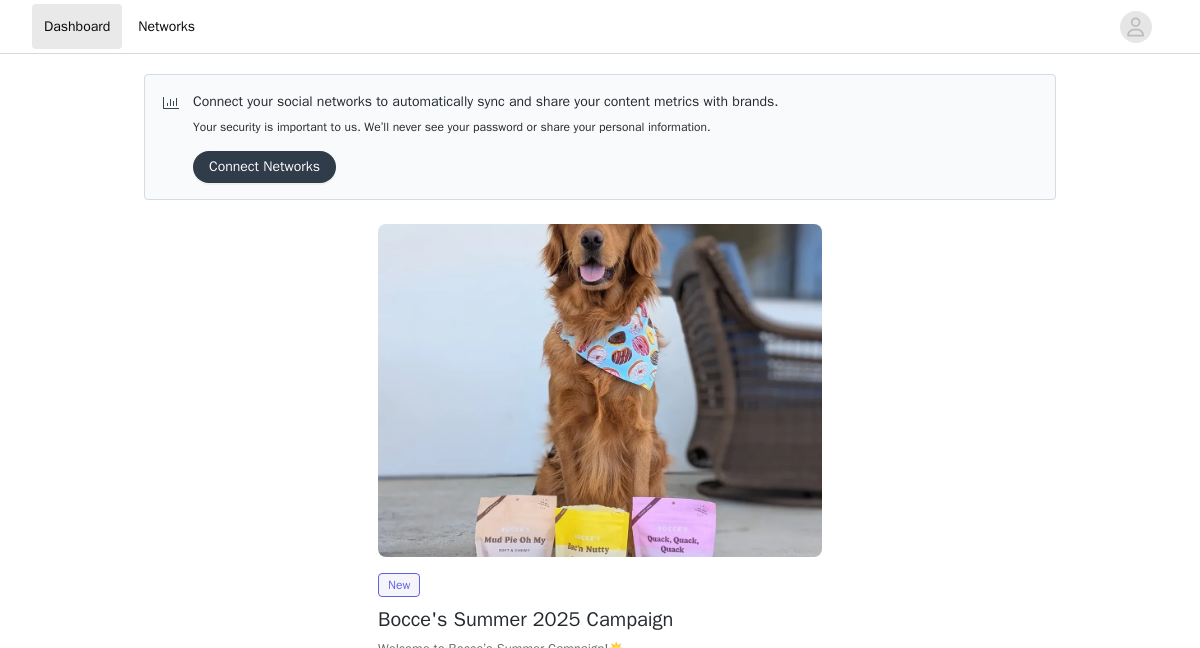 scroll, scrollTop: 0, scrollLeft: 0, axis: both 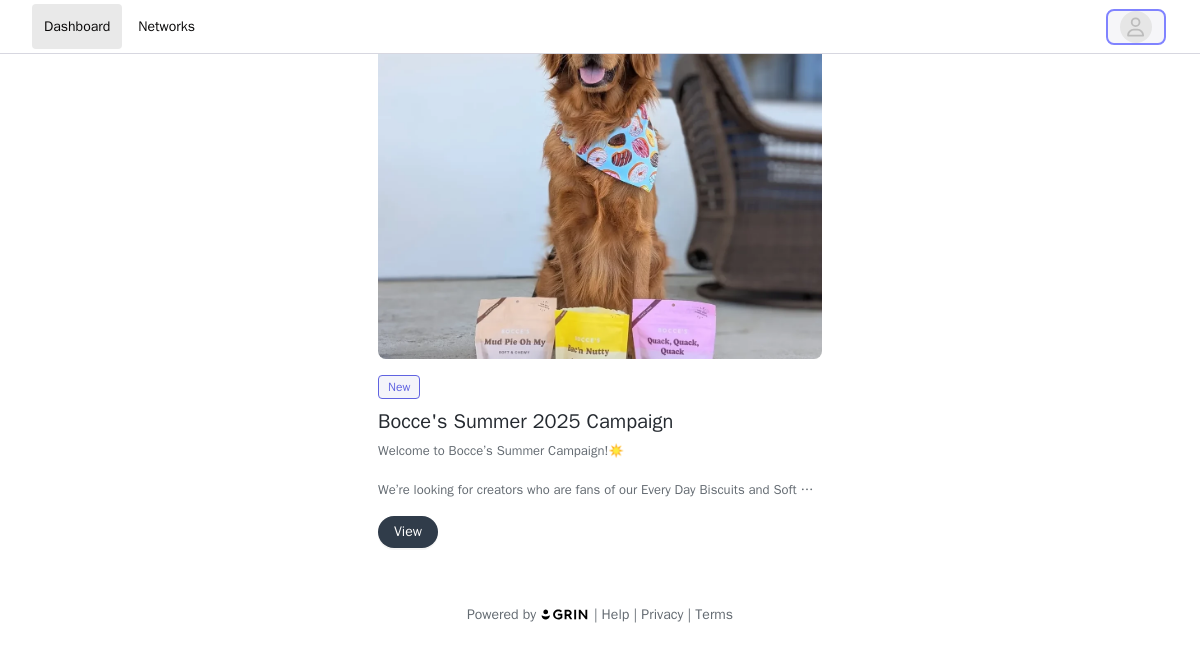 click 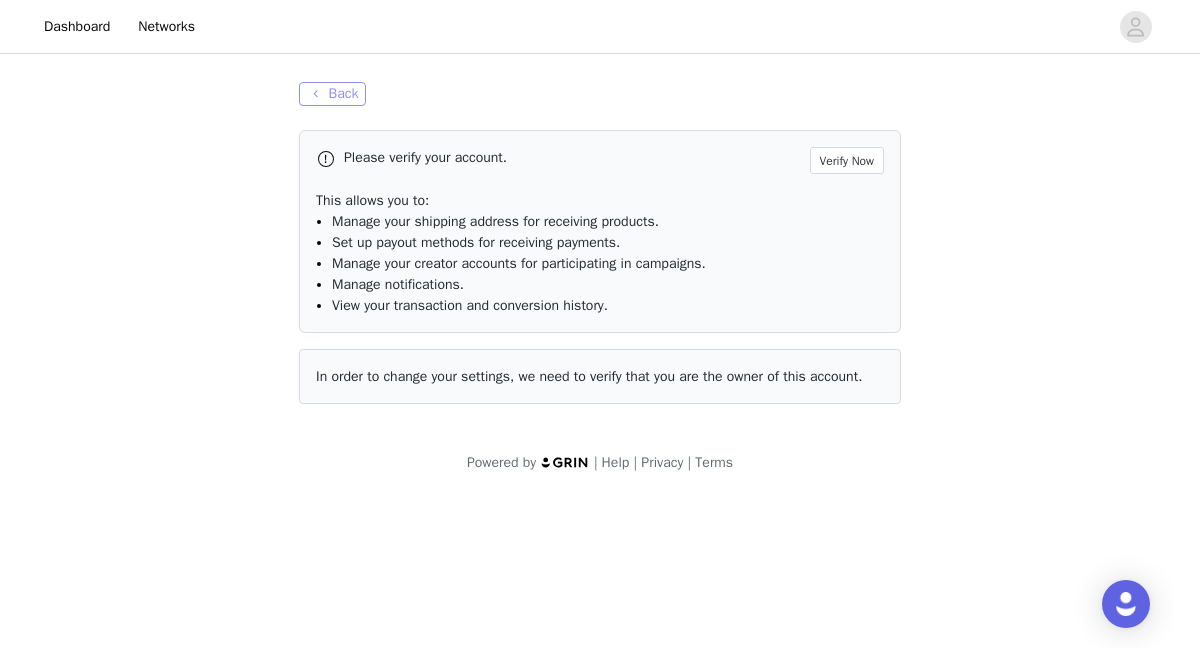 click on "Back" at bounding box center (332, 94) 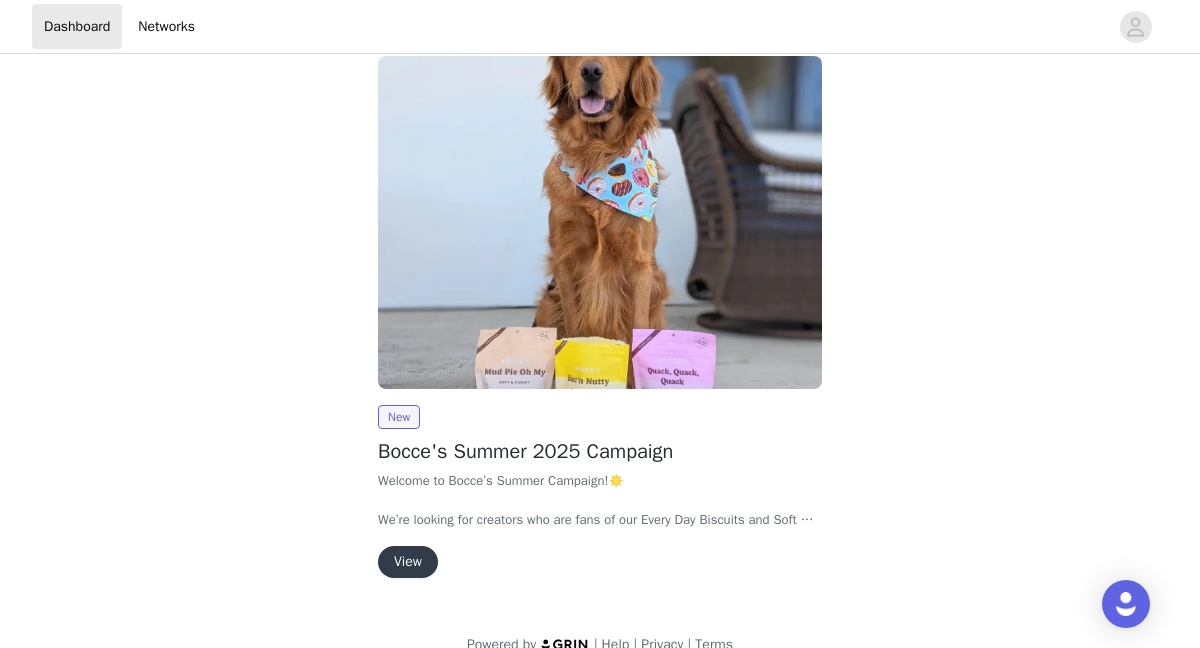 scroll, scrollTop: 175, scrollLeft: 0, axis: vertical 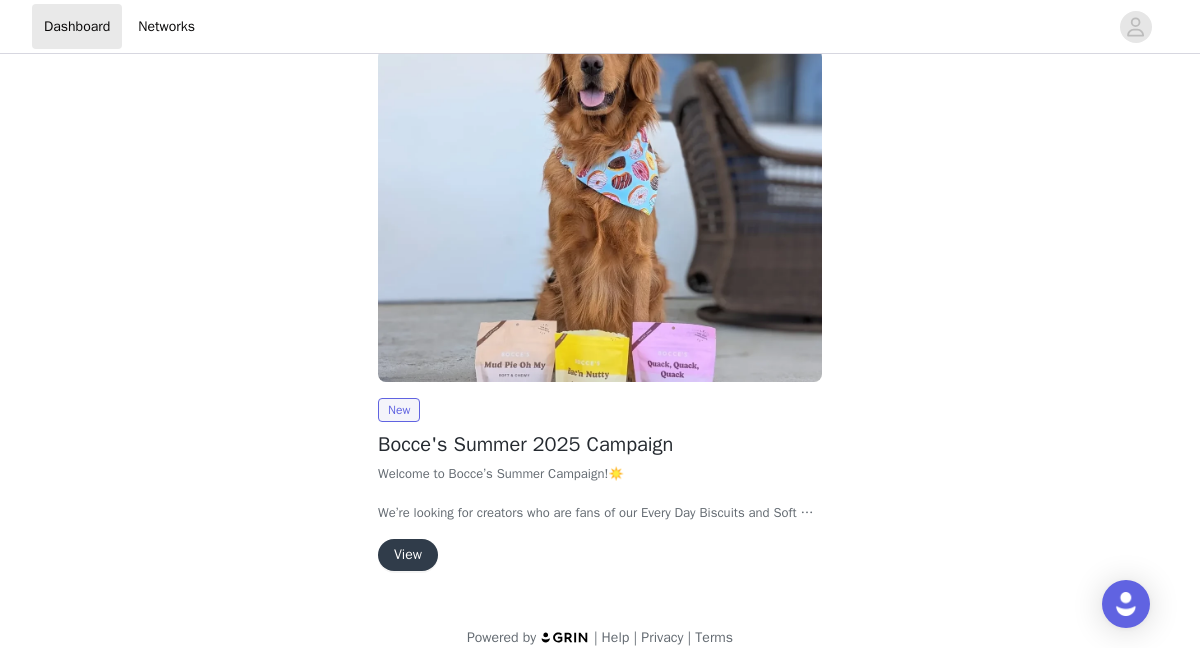 click on "View" at bounding box center [408, 555] 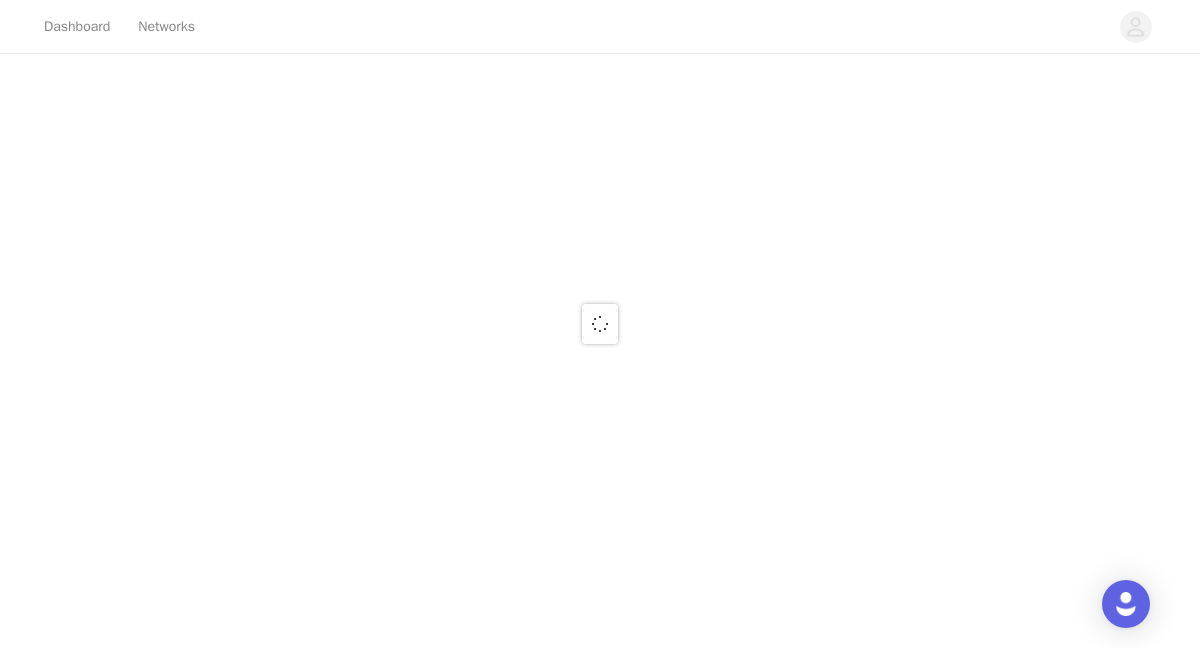 scroll, scrollTop: 0, scrollLeft: 0, axis: both 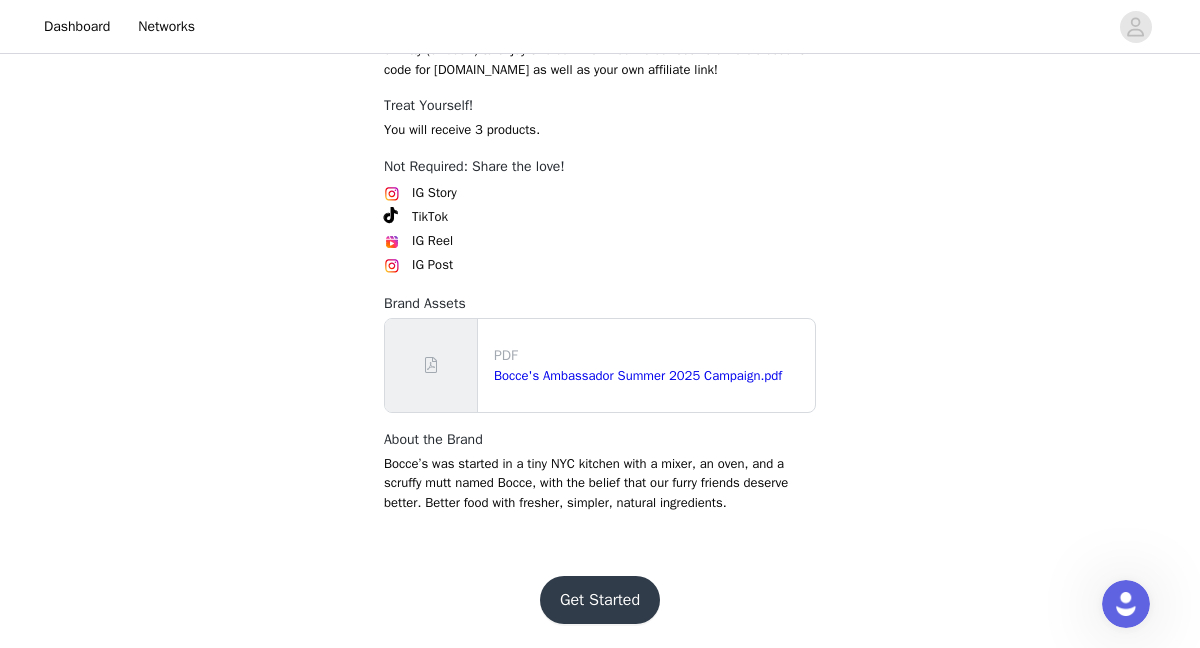 click on "Get Started" at bounding box center [600, 600] 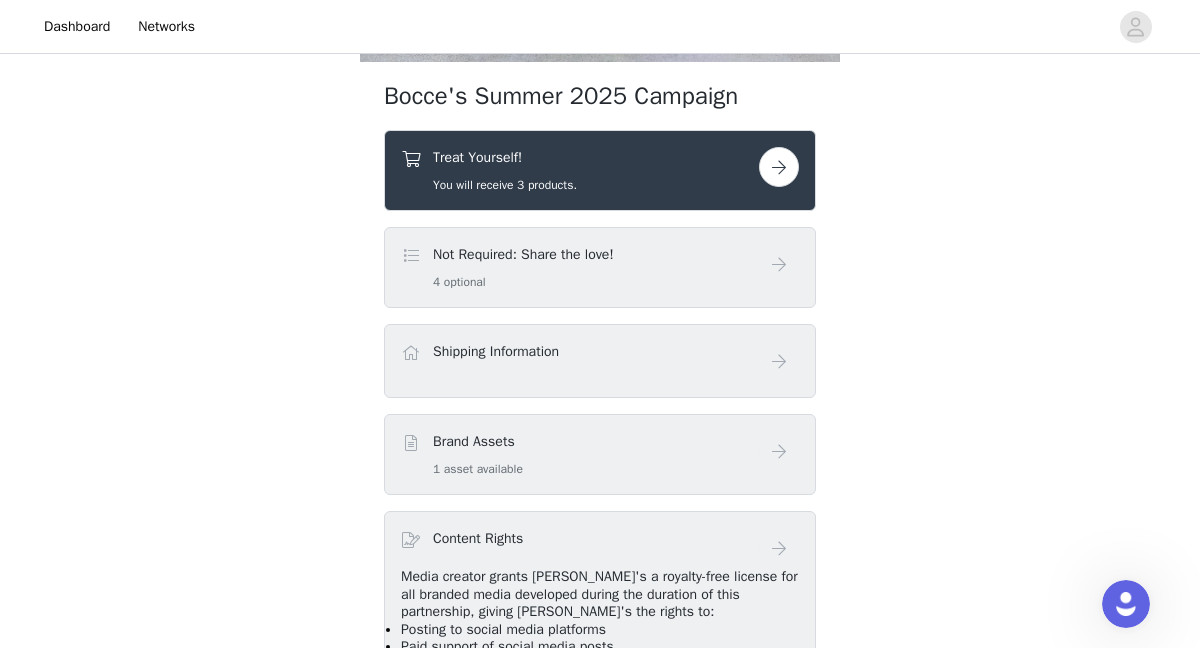 scroll, scrollTop: 478, scrollLeft: 0, axis: vertical 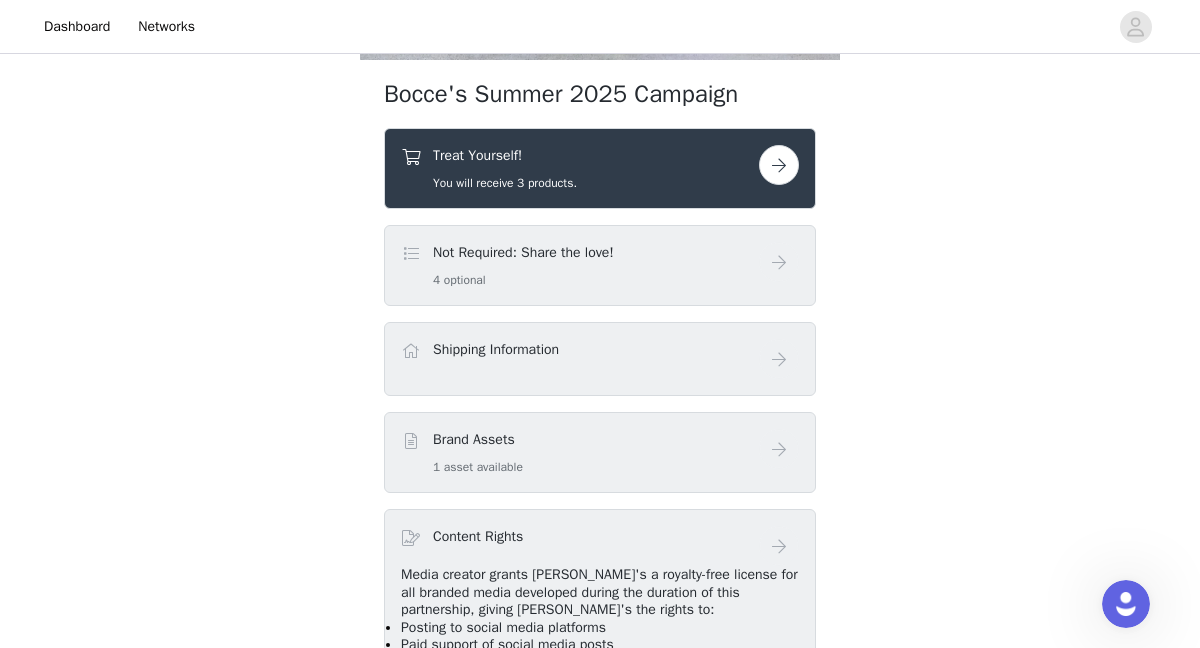 click at bounding box center (779, 165) 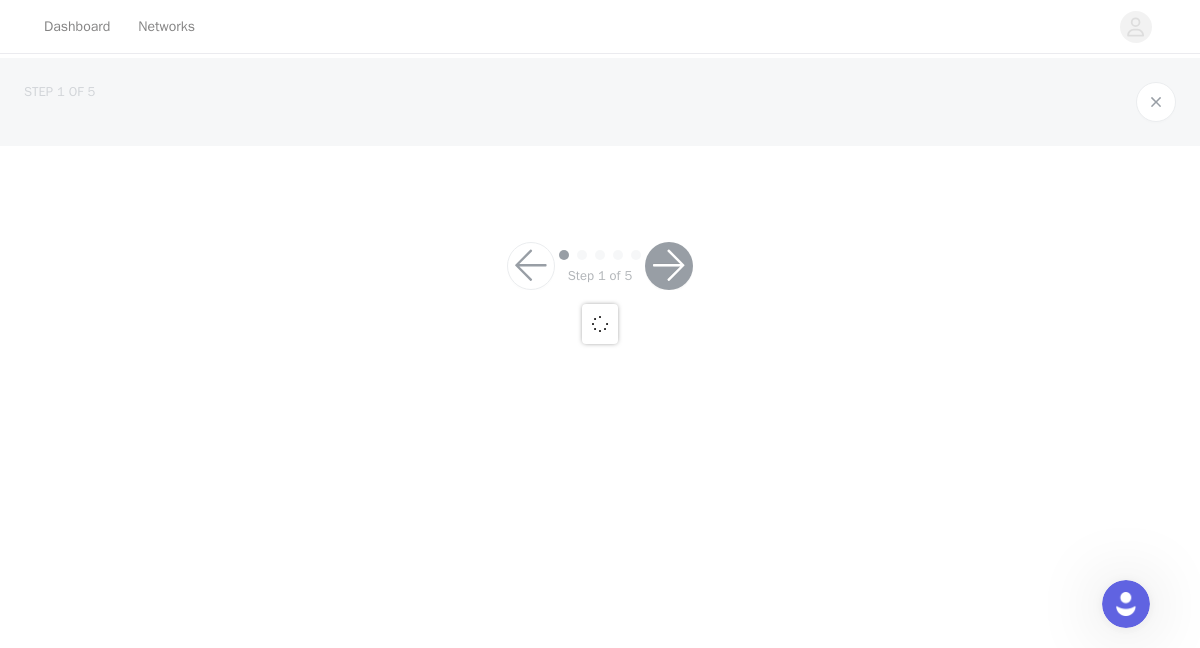 scroll, scrollTop: 0, scrollLeft: 0, axis: both 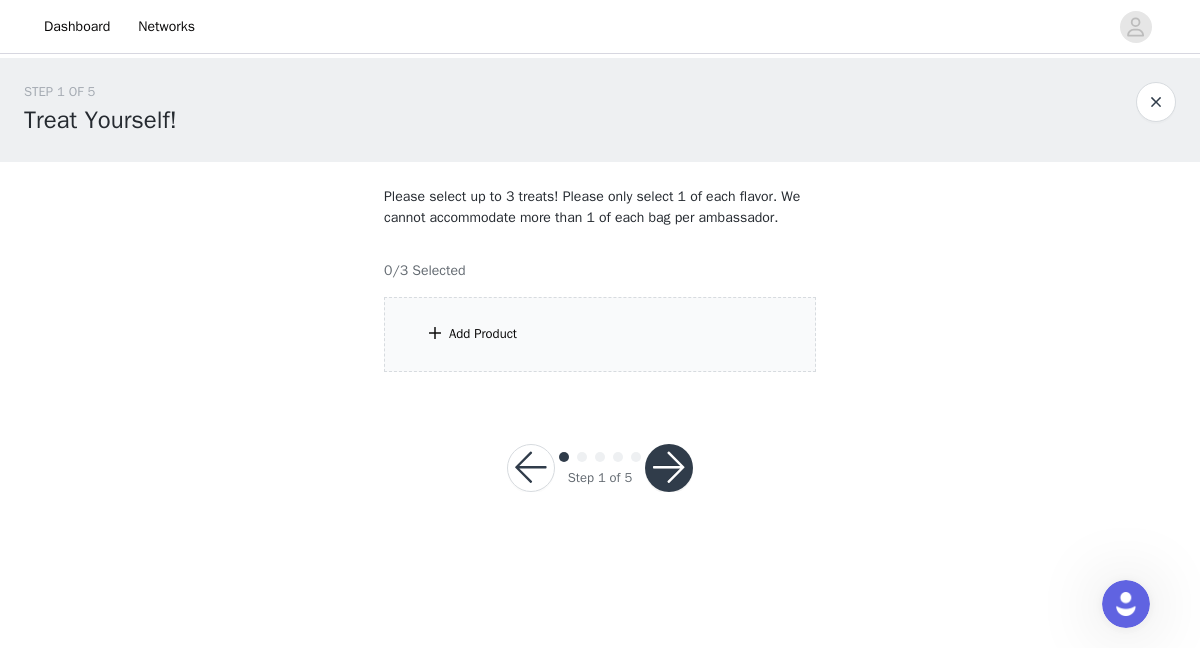 click on "Add Product" at bounding box center [600, 334] 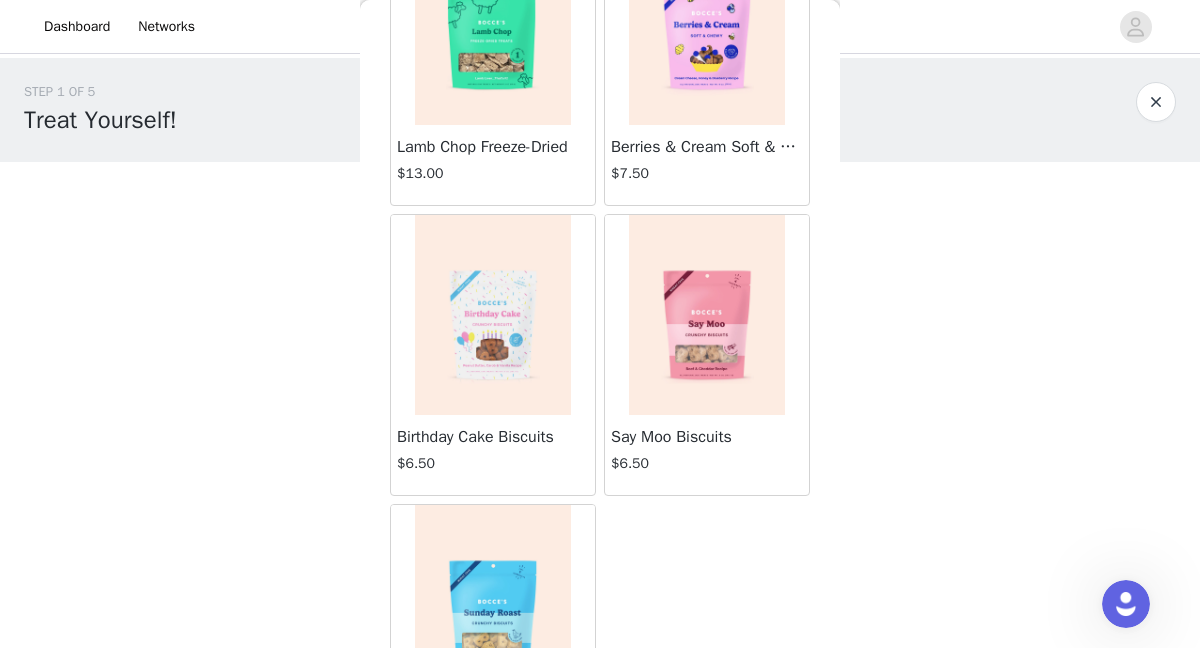 scroll, scrollTop: 1768, scrollLeft: 0, axis: vertical 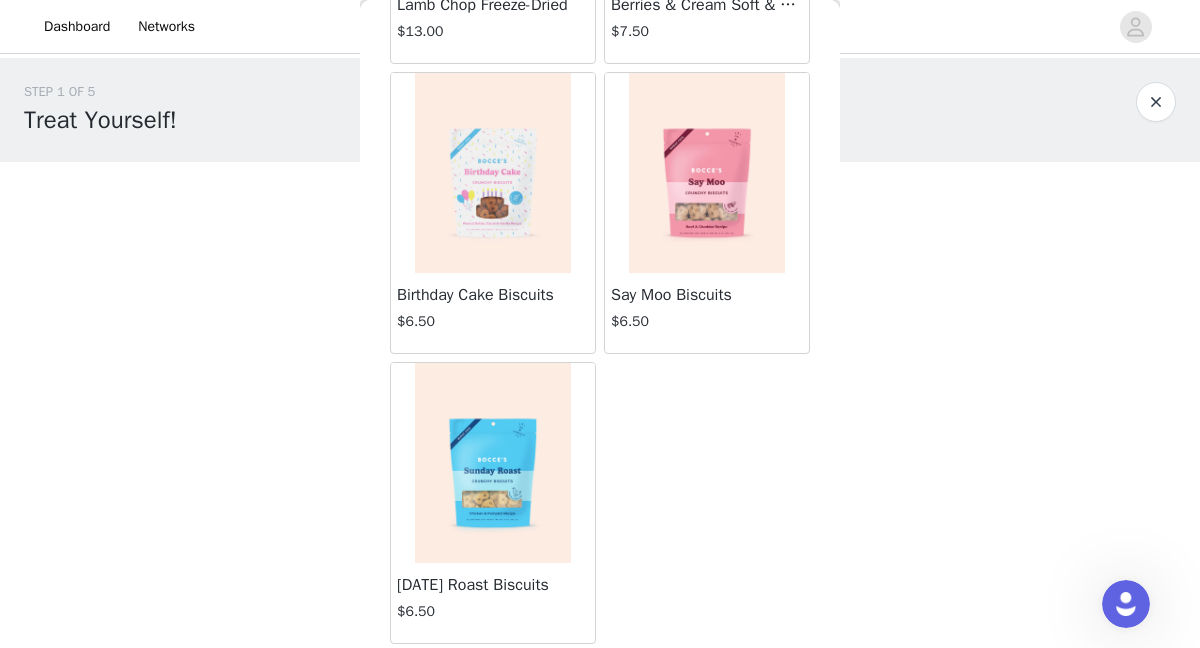 click at bounding box center [1156, 102] 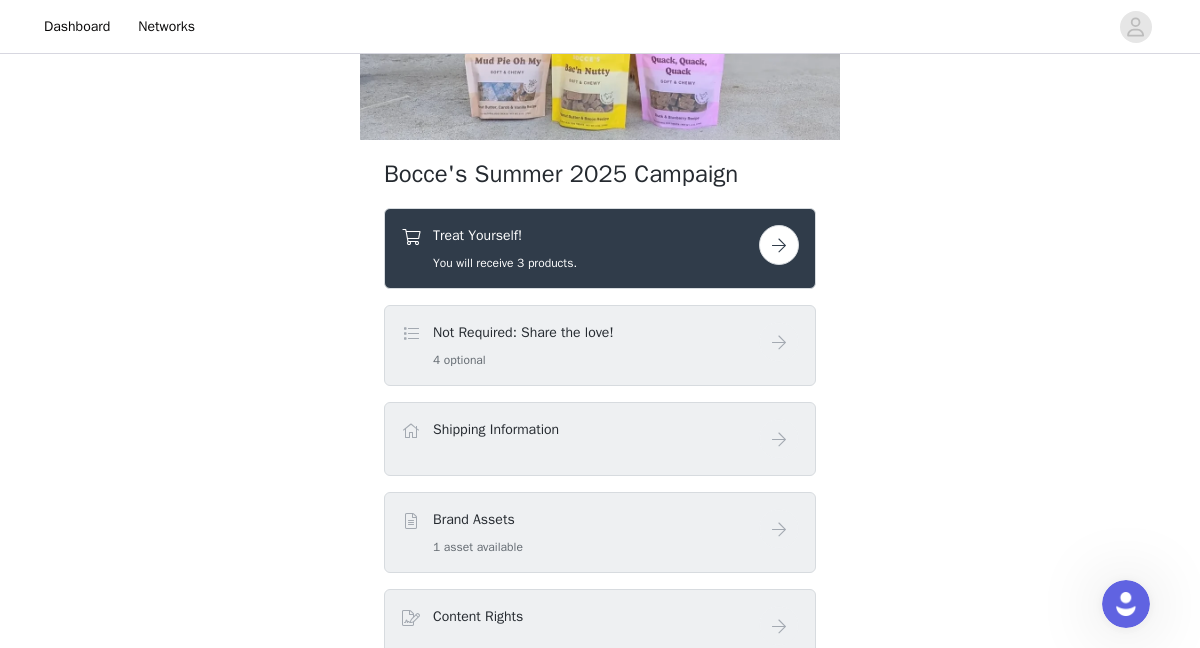 scroll, scrollTop: 353, scrollLeft: 0, axis: vertical 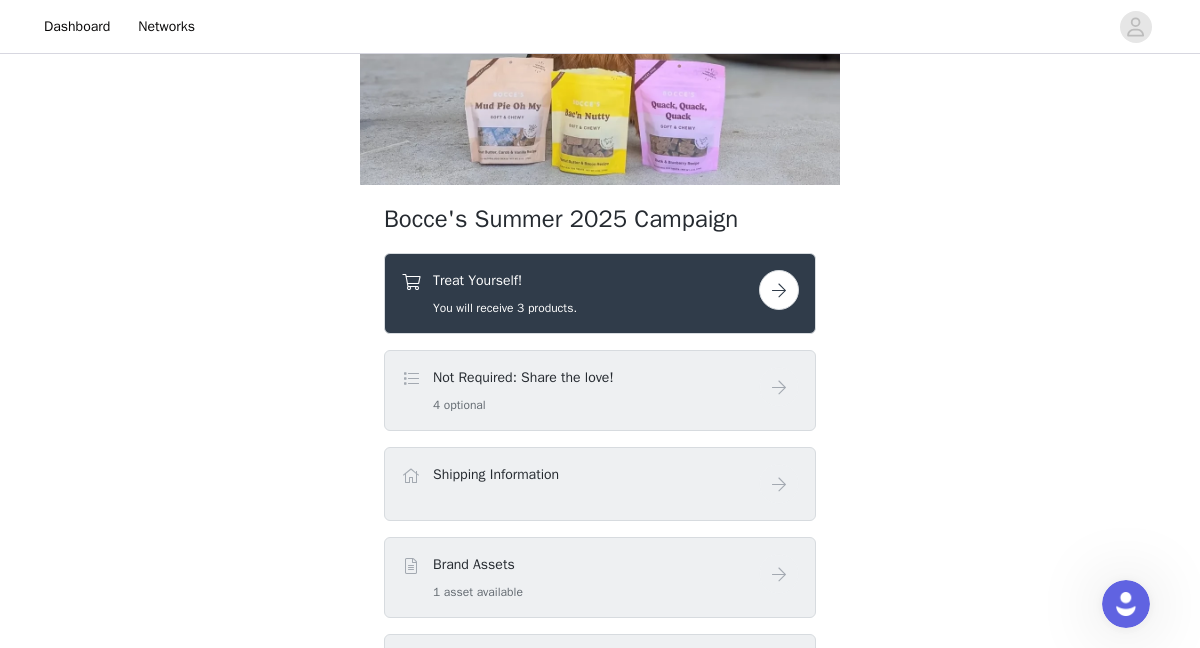 click on "Treat Yourself!   You will receive 3 products." at bounding box center (580, 293) 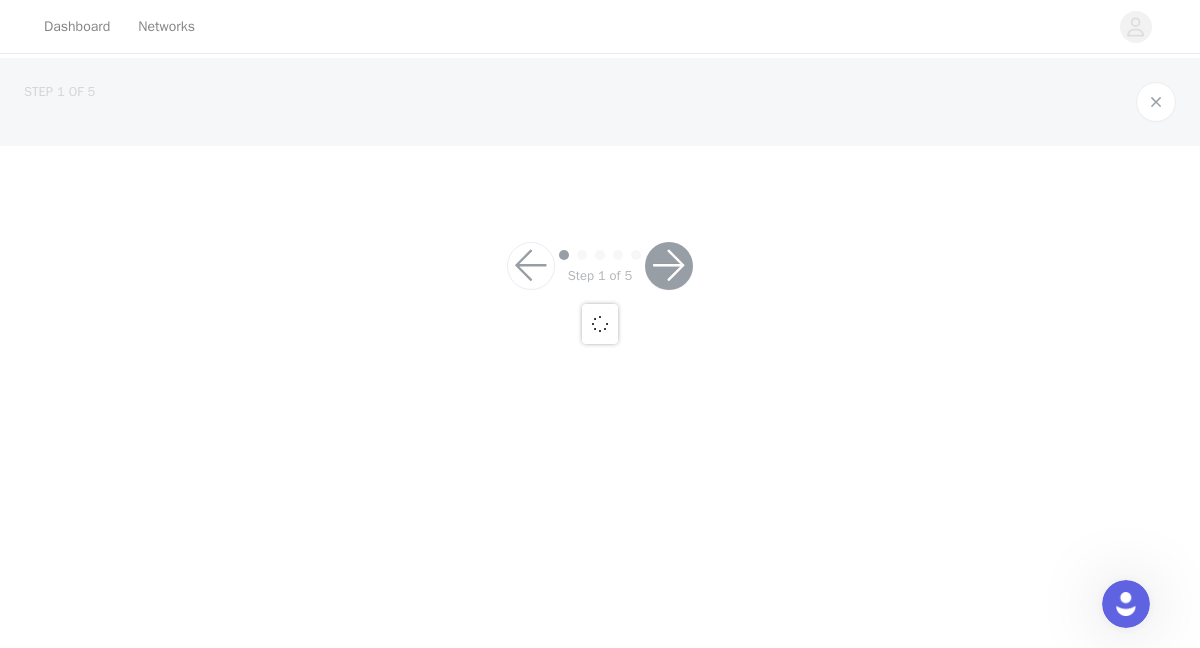 scroll, scrollTop: 0, scrollLeft: 0, axis: both 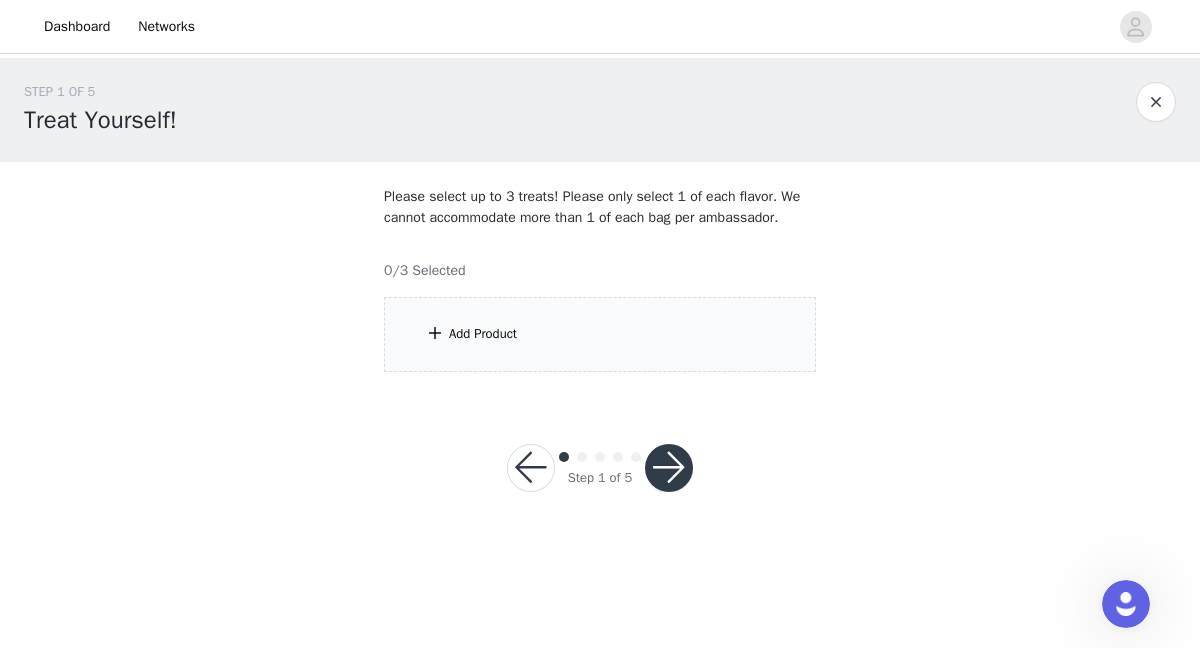 click on "Add Product" at bounding box center (483, 334) 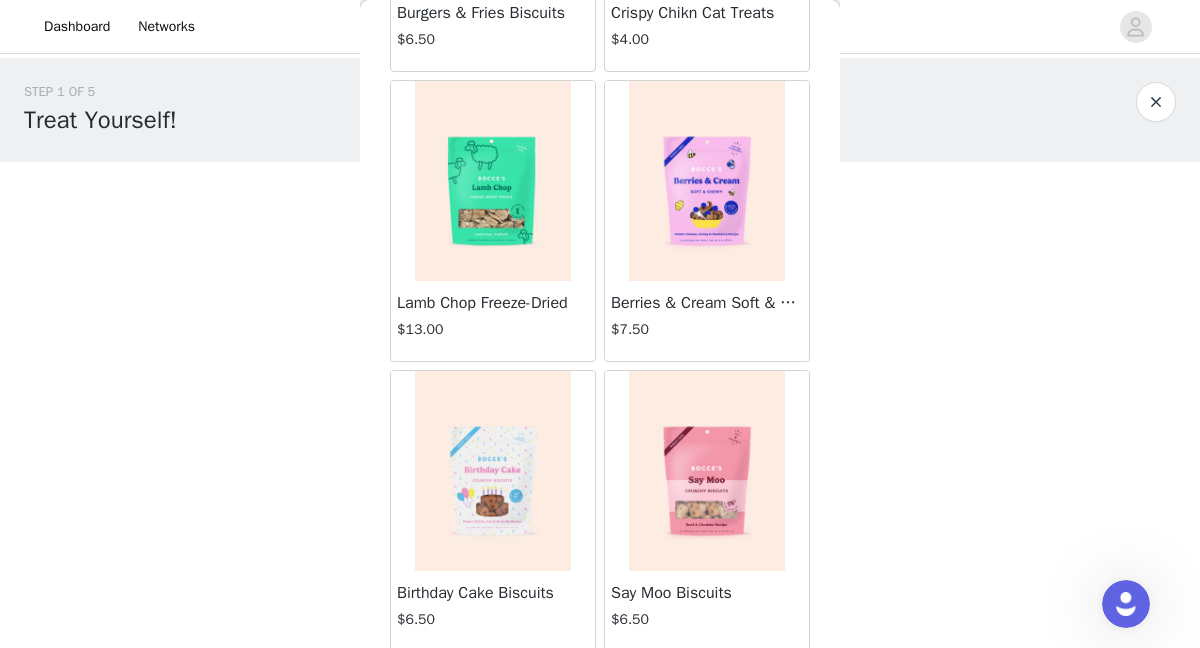 scroll, scrollTop: 1505, scrollLeft: 0, axis: vertical 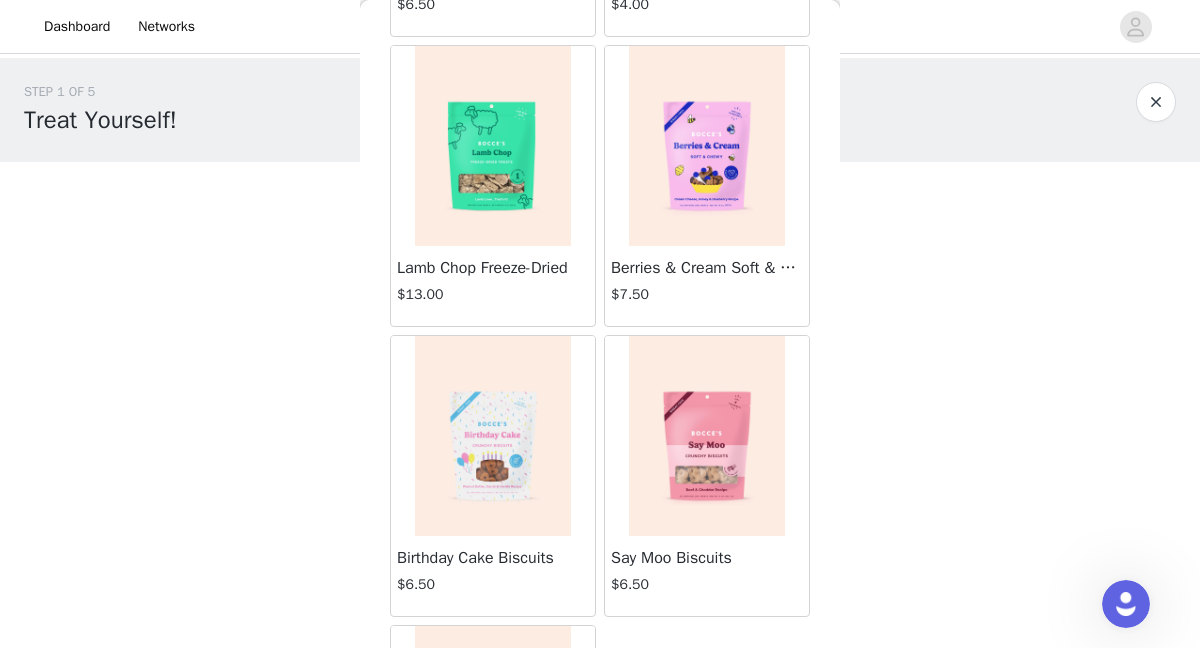 click at bounding box center [707, 436] 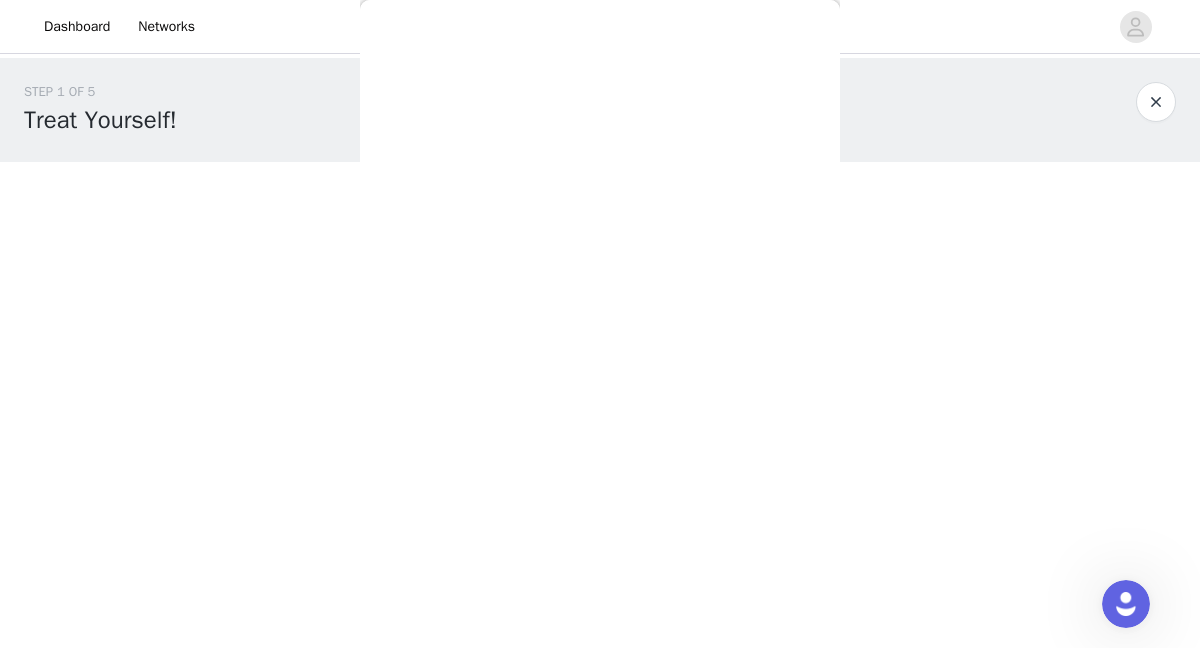 scroll, scrollTop: 140, scrollLeft: 0, axis: vertical 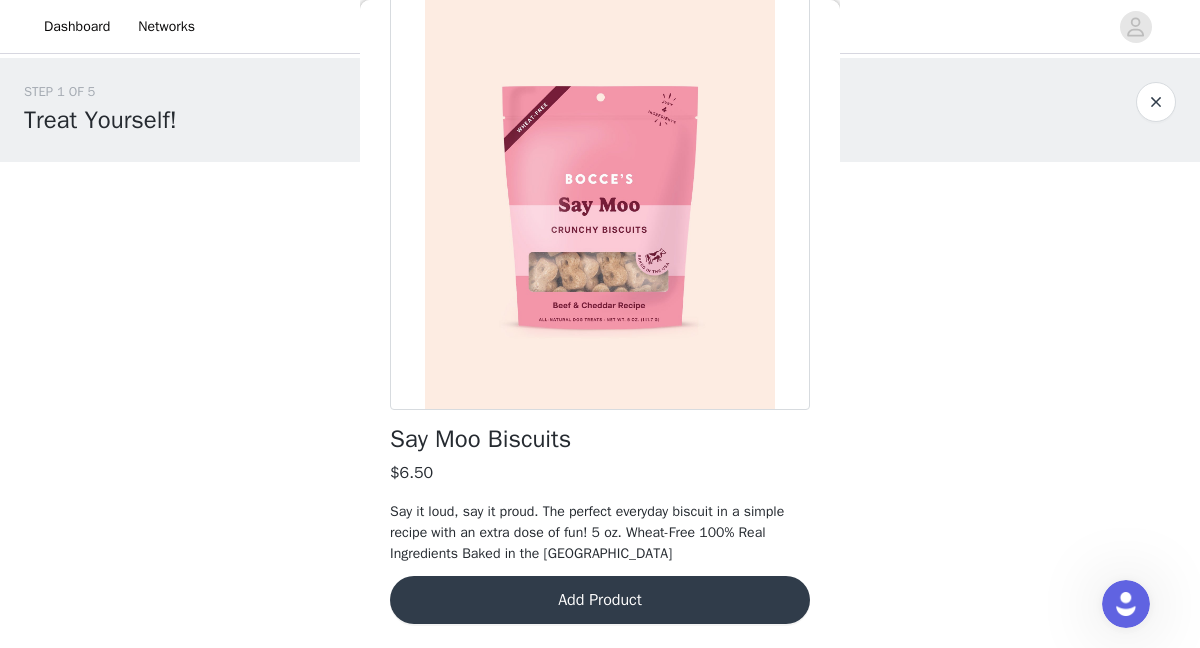 click on "Add Product" at bounding box center (600, 600) 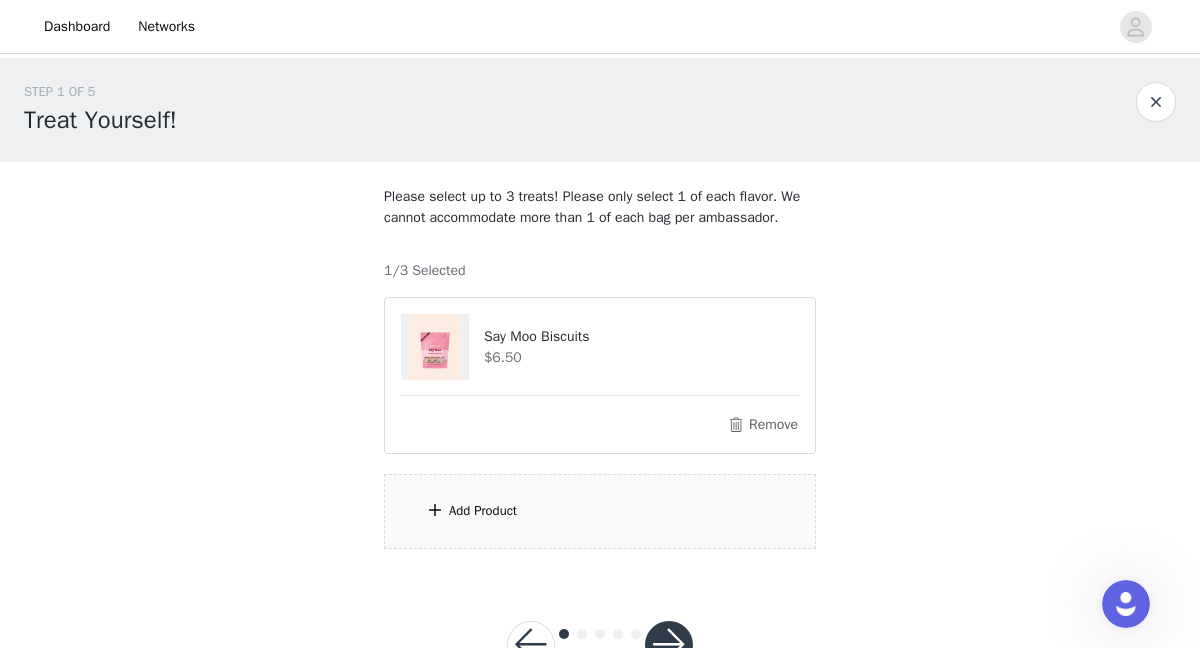 click on "Add Product" at bounding box center (483, 511) 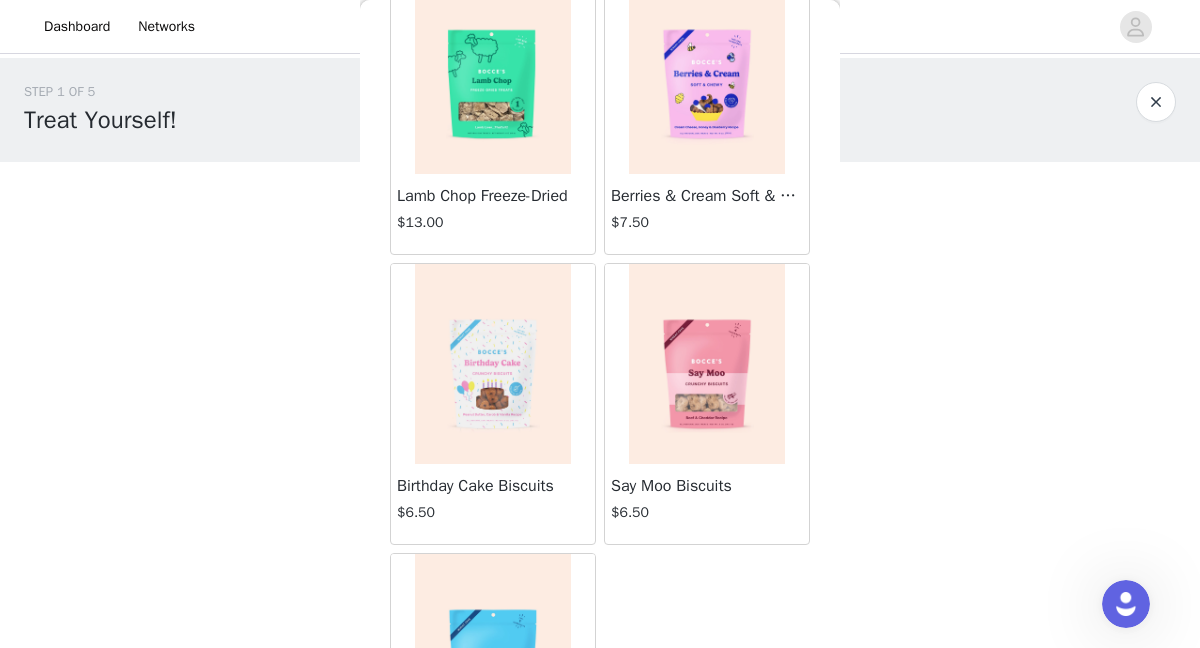 scroll, scrollTop: 1768, scrollLeft: 0, axis: vertical 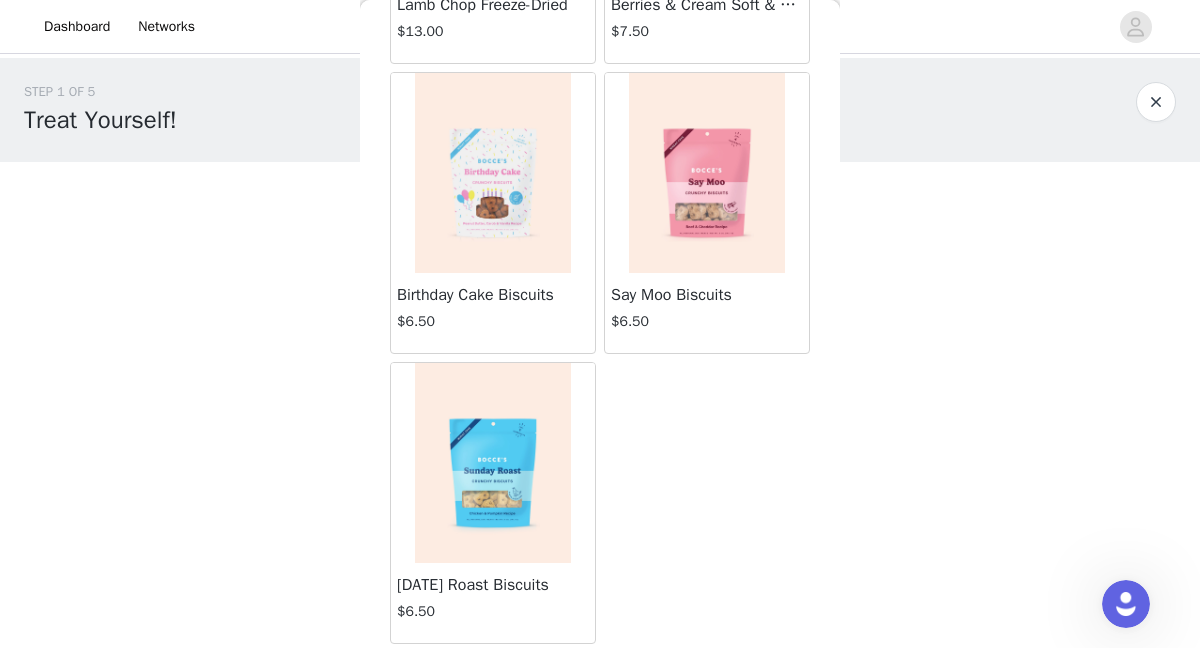 click at bounding box center [493, 173] 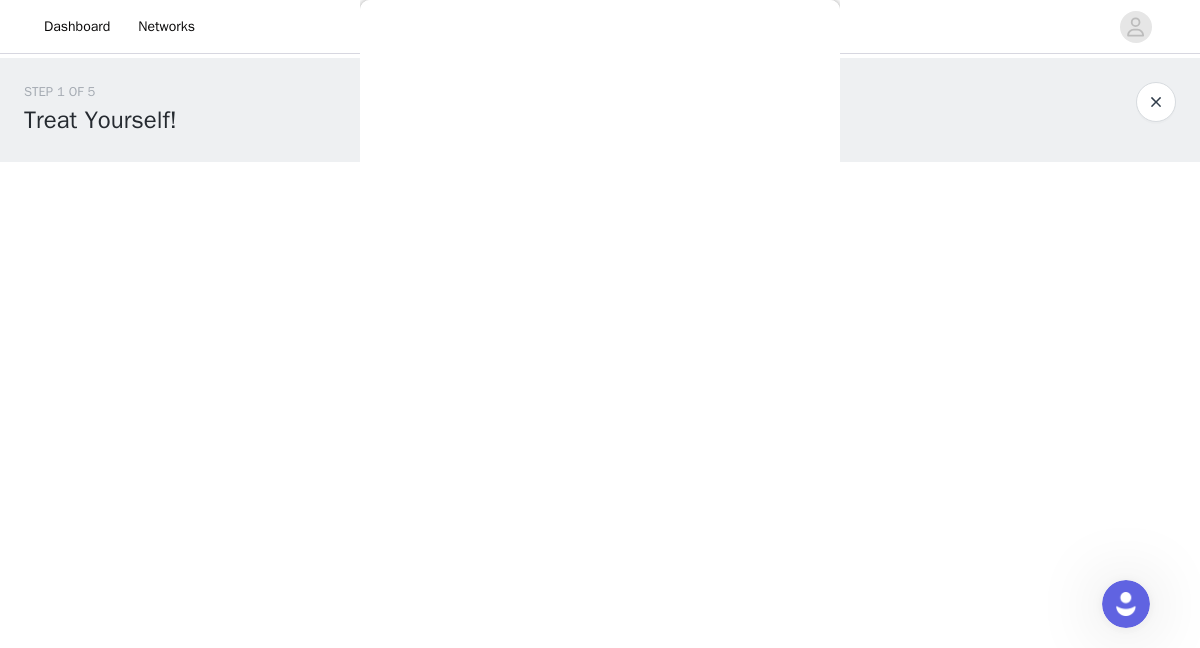 scroll, scrollTop: 224, scrollLeft: 0, axis: vertical 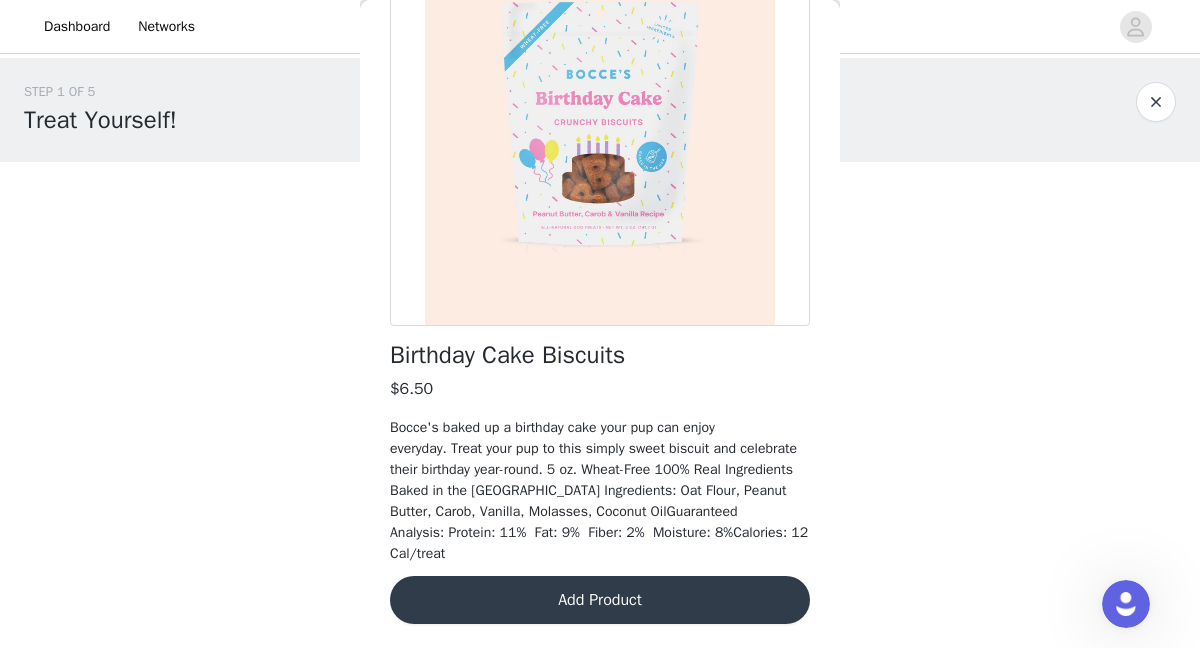 click on "Birthday Cake Biscuits       $6.50           Bocce's baked up a birthday cake your pup can enjoy everyday. Treat your pup to this simply sweet biscuit and celebrate their birthday year-round. 5 oz. Wheat-Free 100% Real Ingredients Baked in the USA Ingredients: Oat Flour, Peanut Butter, Carob, Vanilla, Molasses, Coconut OilGuaranteed Analysis: Protein: 11%  Fat: 9%  Fiber: 2%  Moisture: 8%Calories: 12 Cal/treat     Add Product" at bounding box center (600, 262) 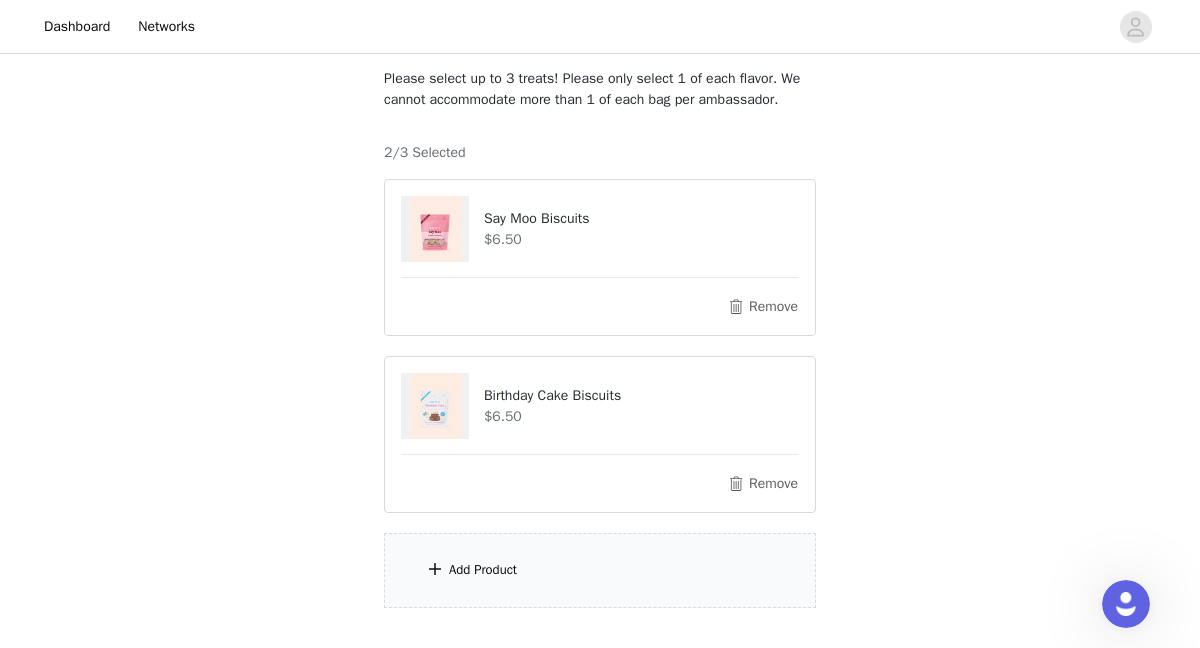 scroll, scrollTop: 152, scrollLeft: 0, axis: vertical 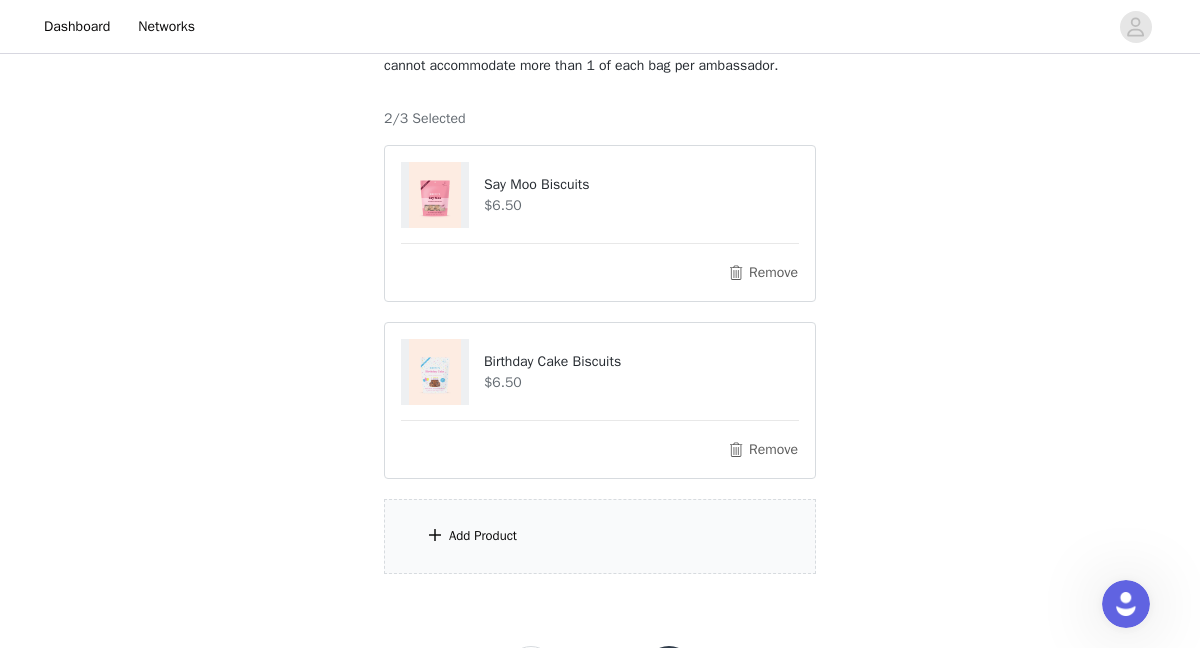 click on "Add Product" at bounding box center (483, 536) 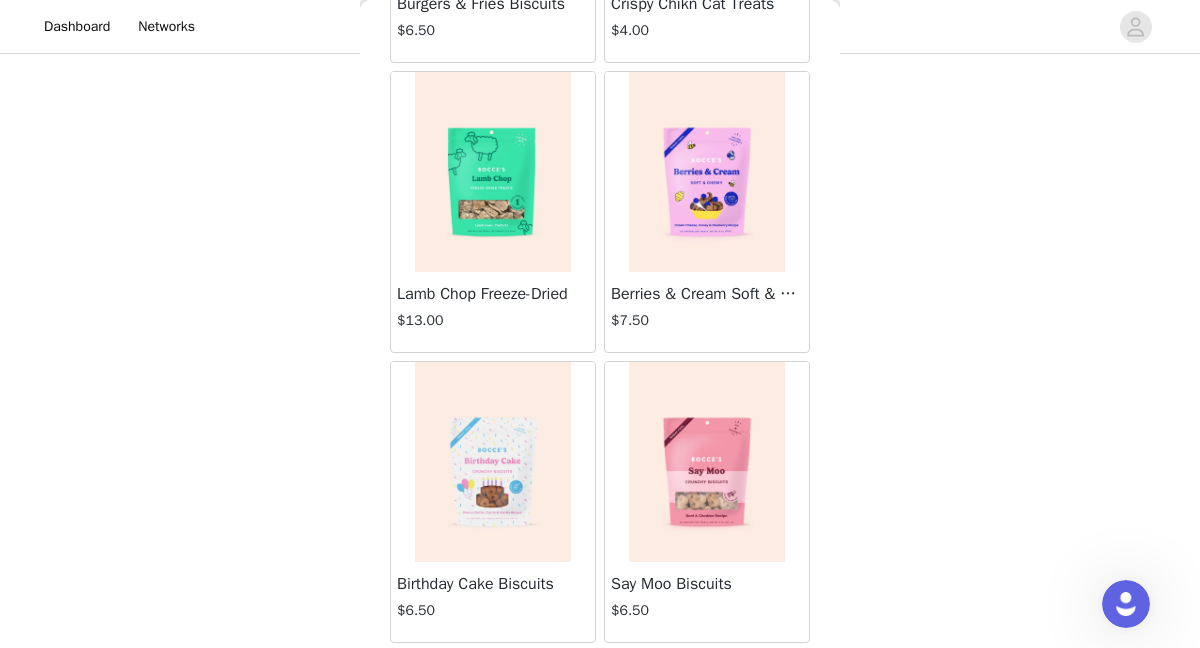 click at bounding box center [707, 172] 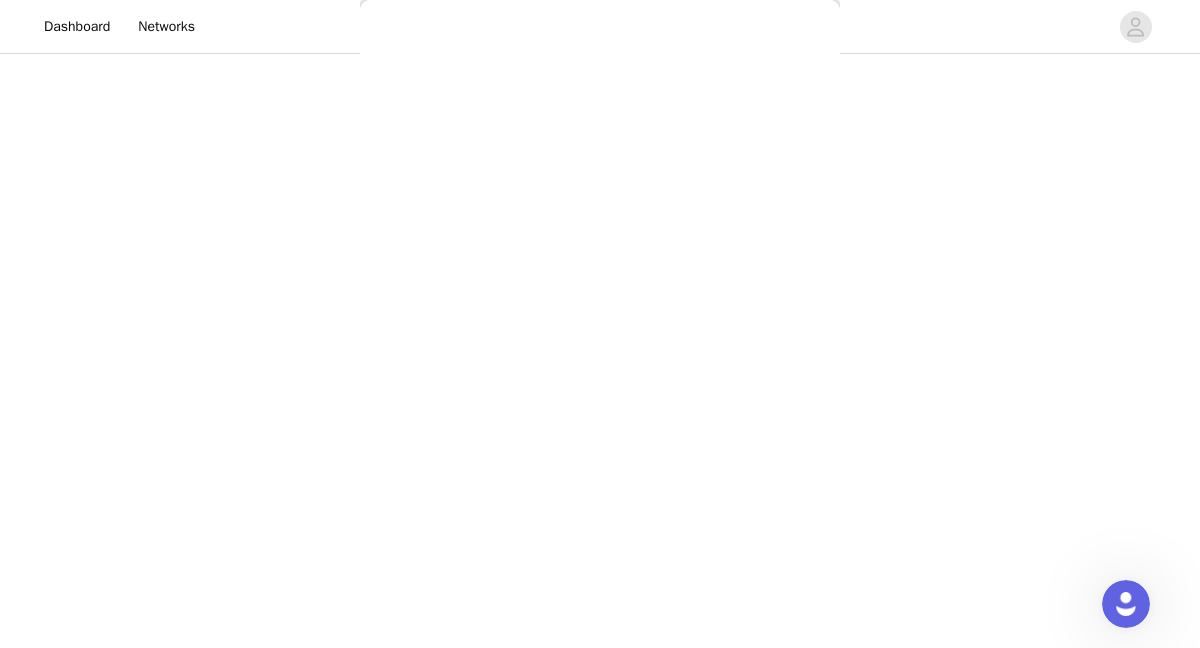 scroll, scrollTop: 266, scrollLeft: 0, axis: vertical 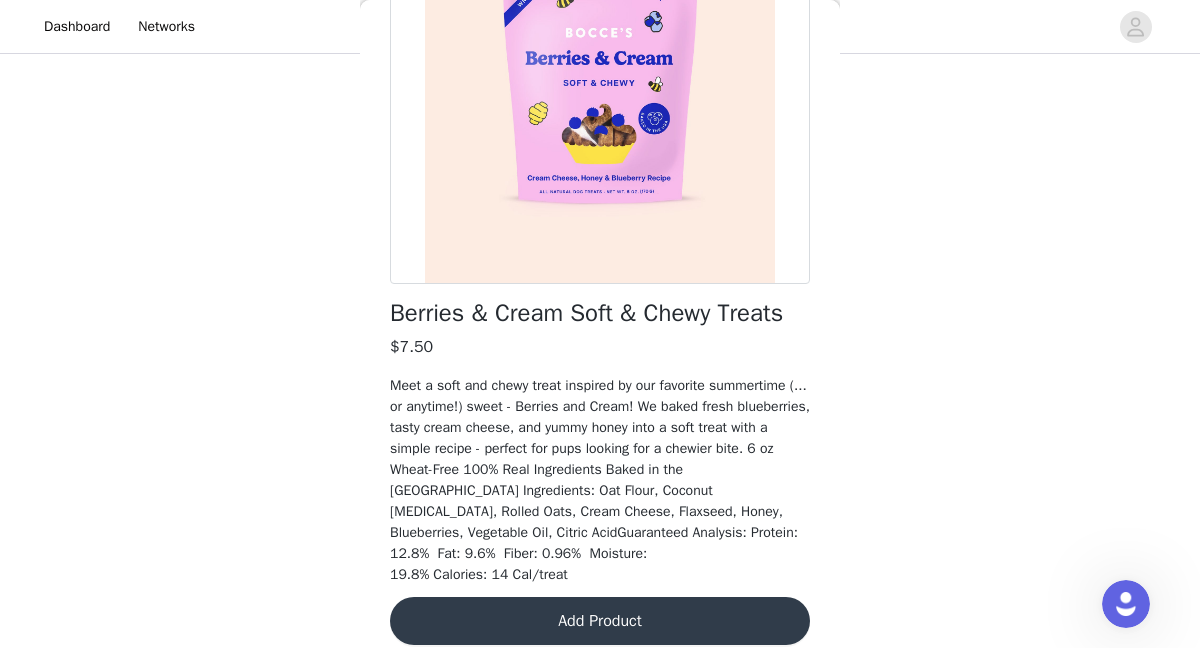 click on "Add Product" at bounding box center [600, 621] 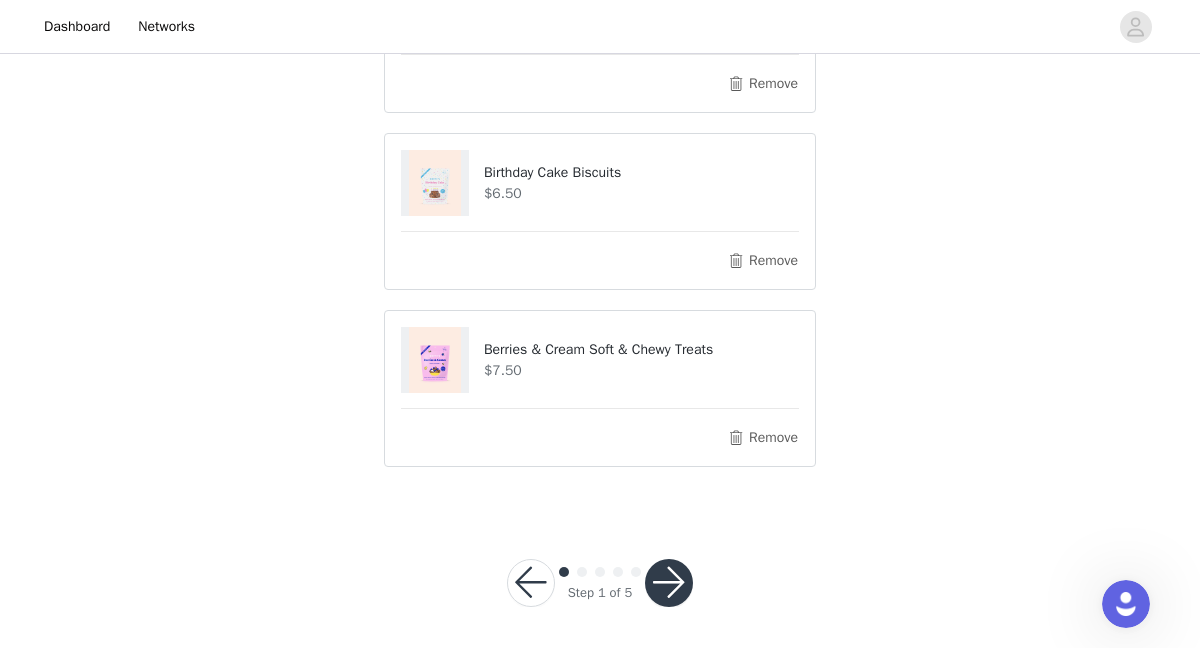 scroll, scrollTop: 293, scrollLeft: 0, axis: vertical 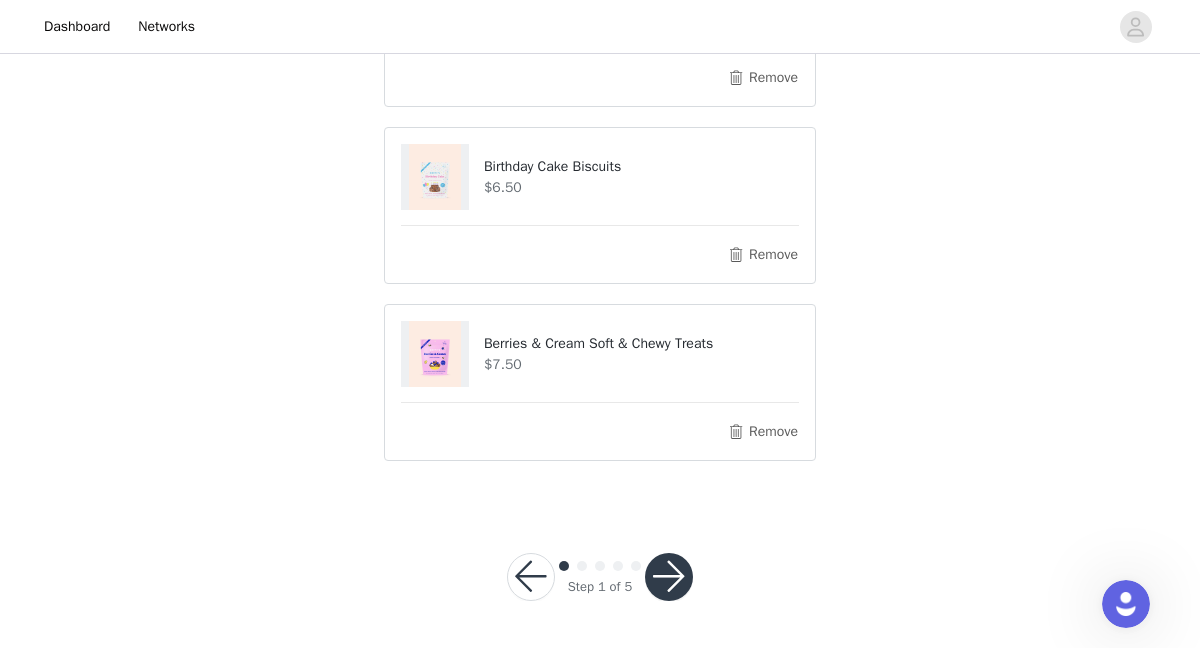 click at bounding box center (669, 577) 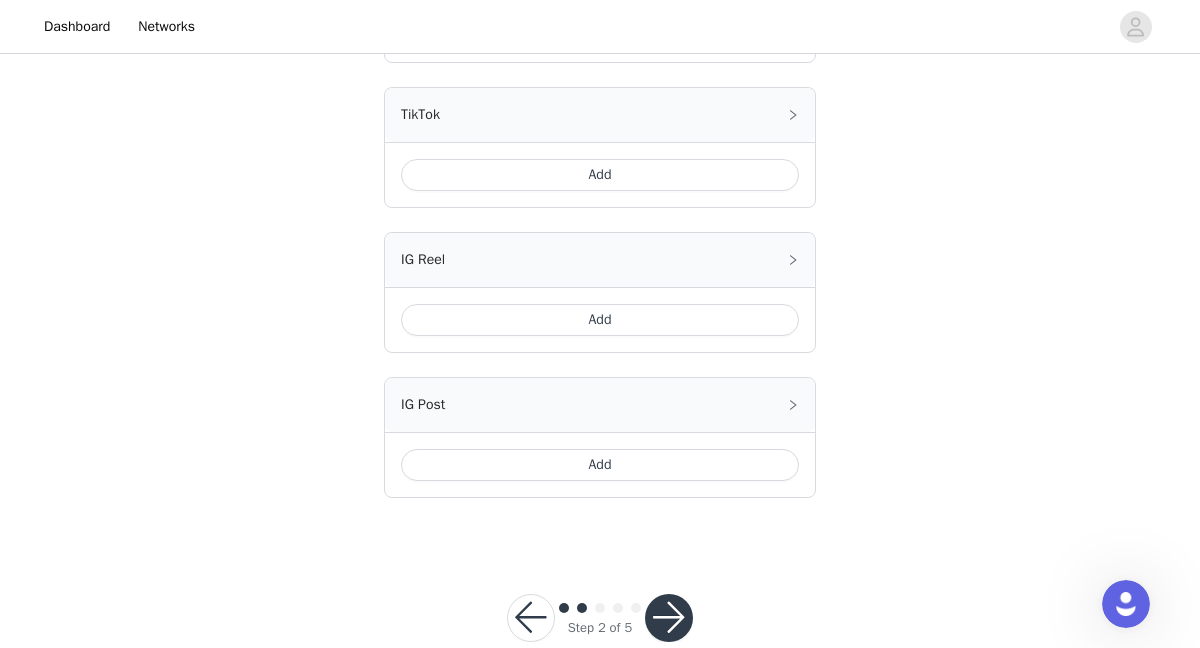scroll, scrollTop: 724, scrollLeft: 0, axis: vertical 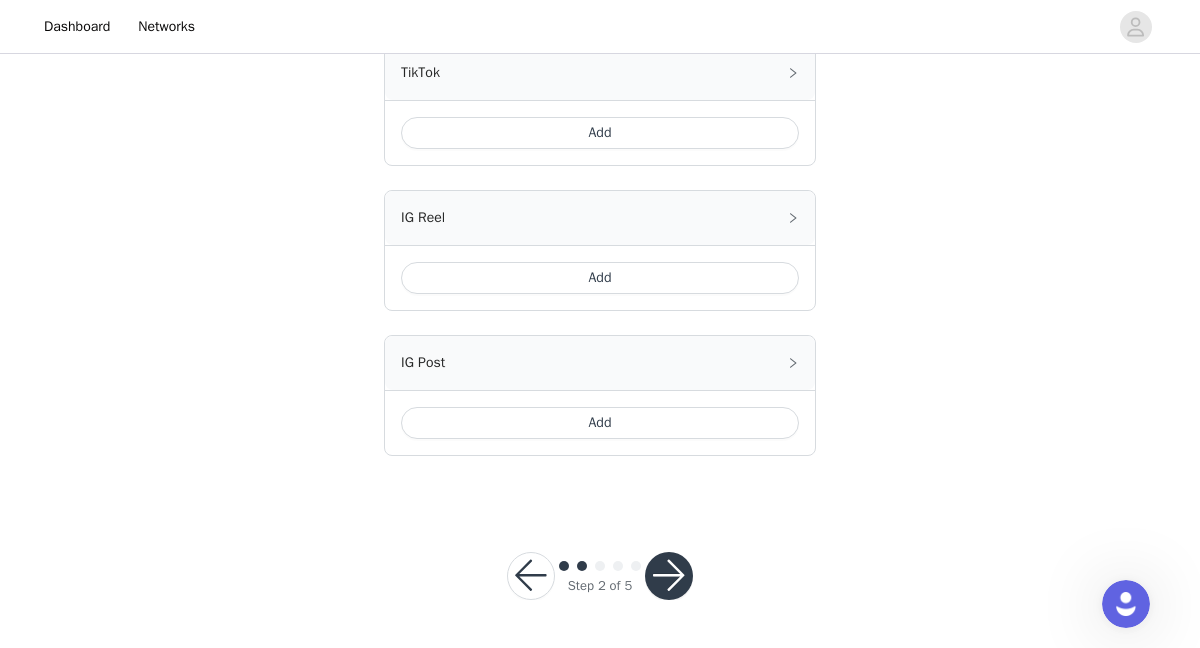 click at bounding box center [669, 576] 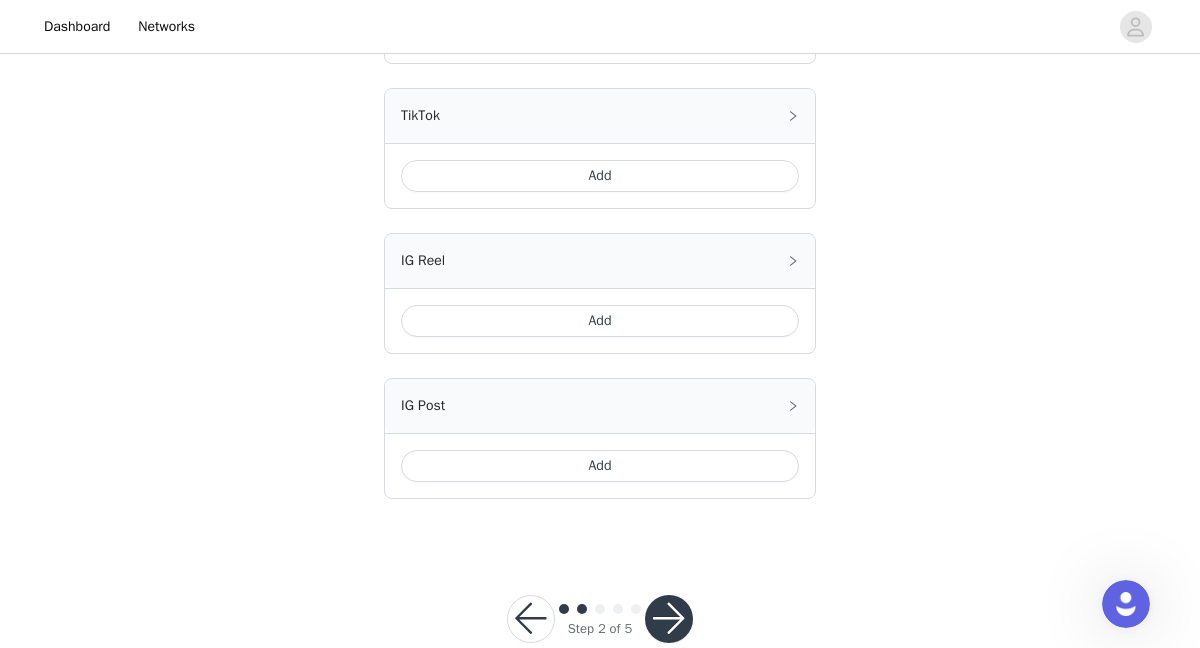 scroll, scrollTop: 724, scrollLeft: 0, axis: vertical 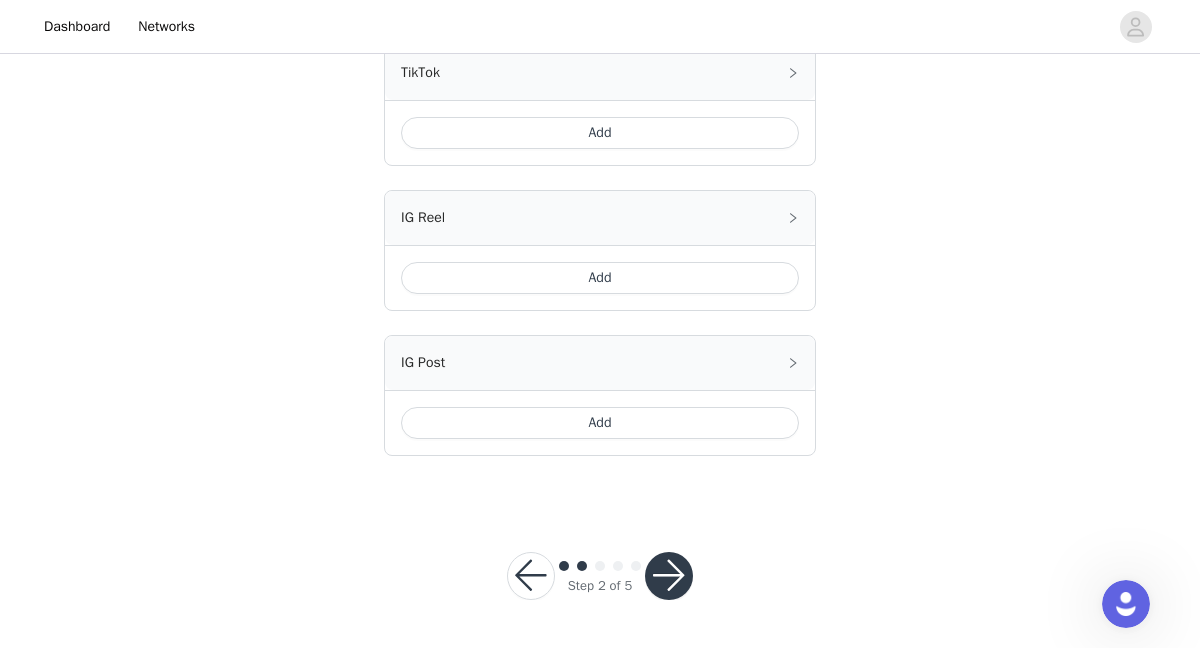 click at bounding box center (669, 576) 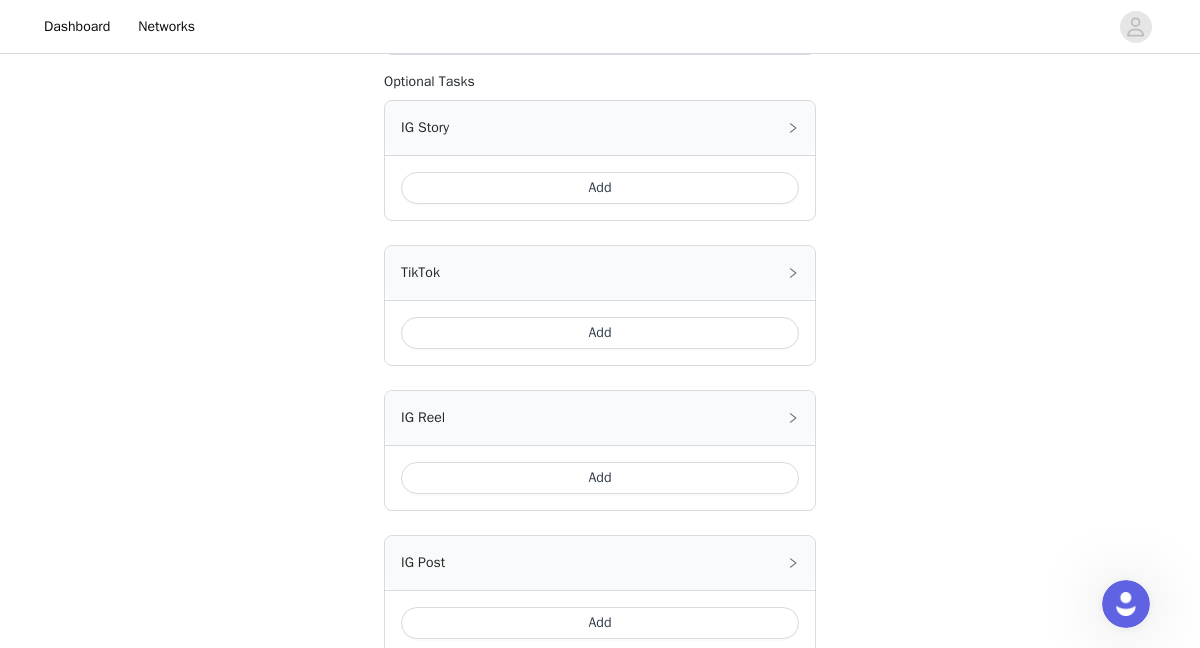 scroll, scrollTop: 400, scrollLeft: 0, axis: vertical 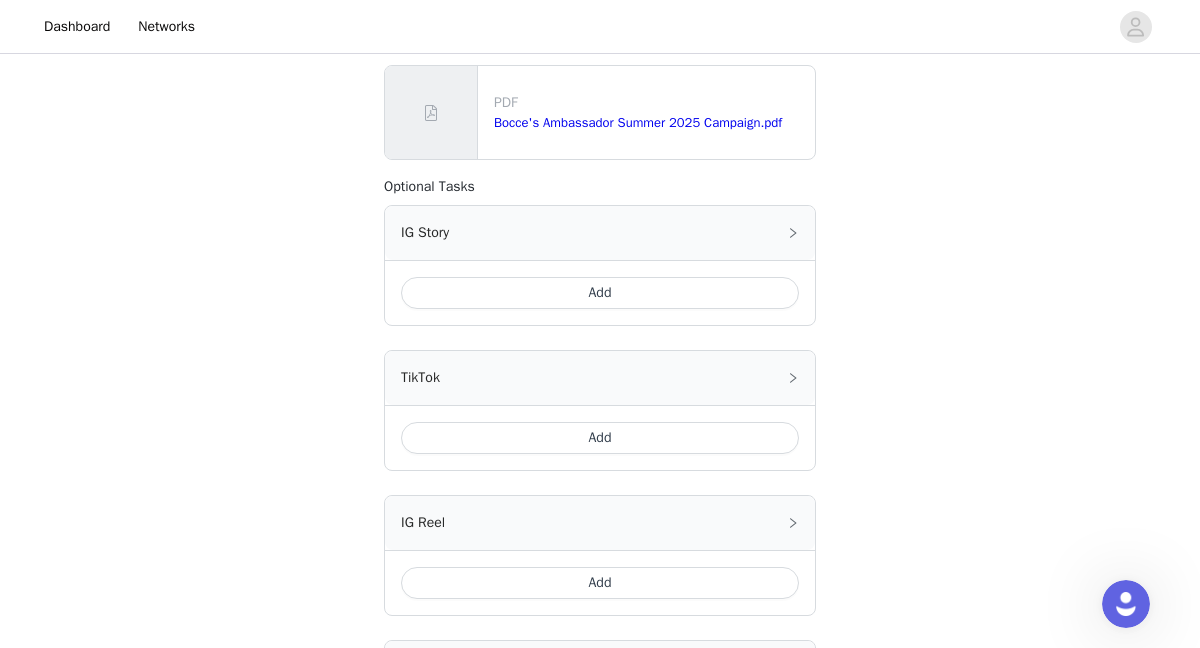 click on "IG Story" at bounding box center [600, 233] 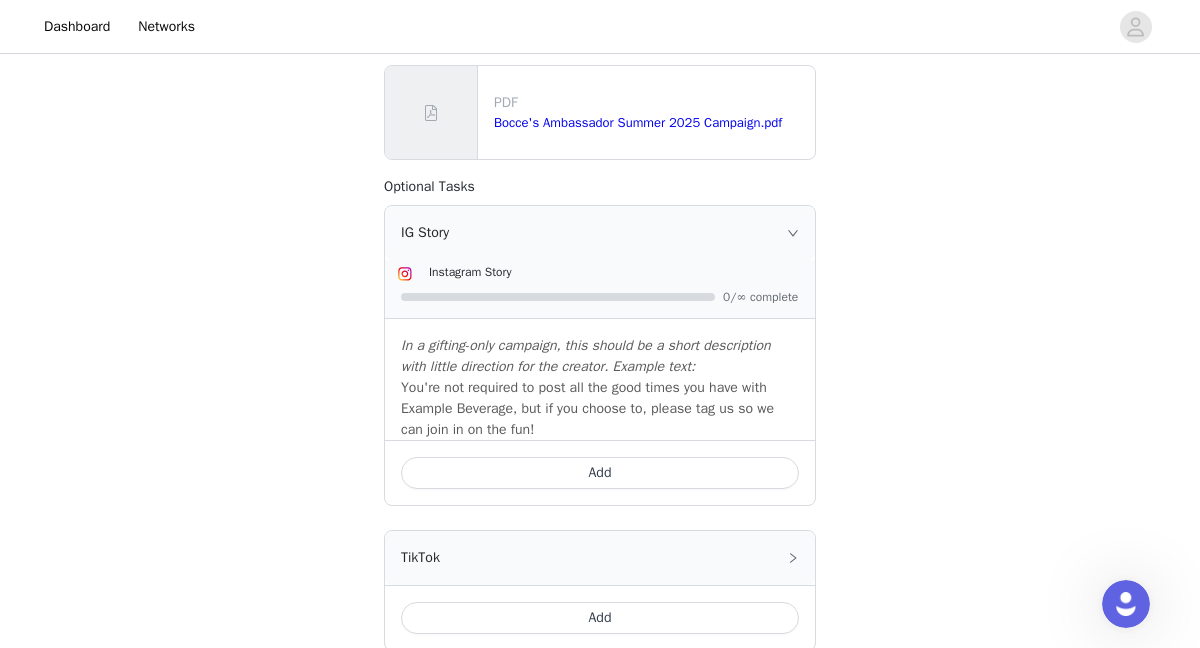 click on "IG Story" at bounding box center (600, 233) 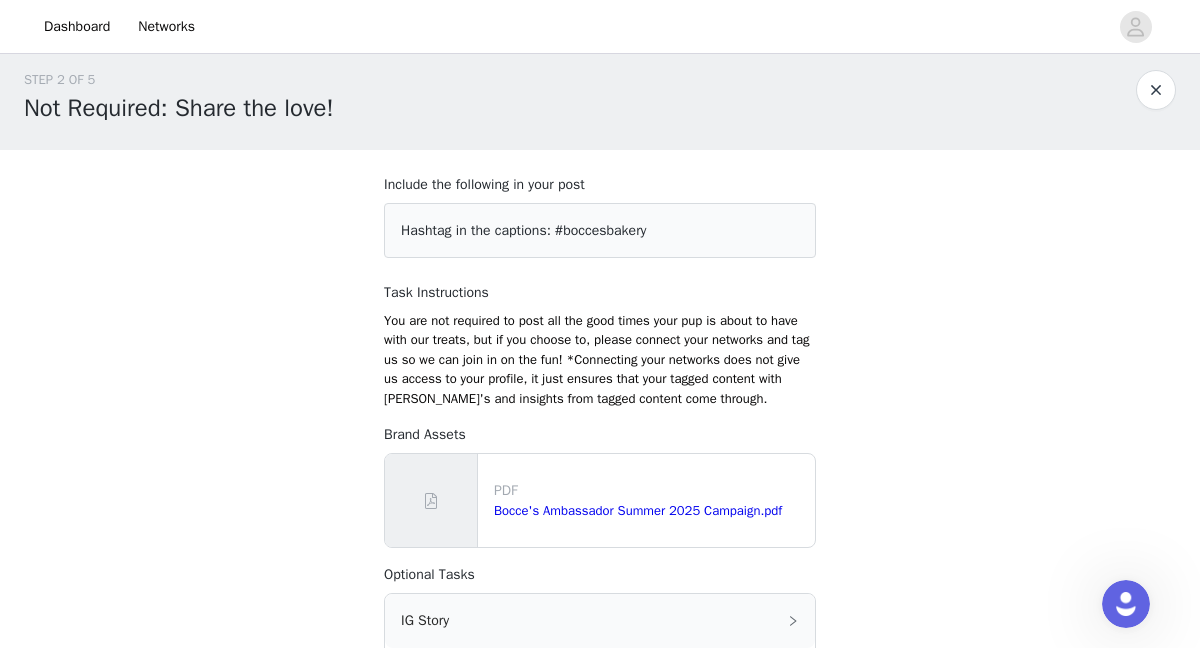 scroll, scrollTop: 0, scrollLeft: 0, axis: both 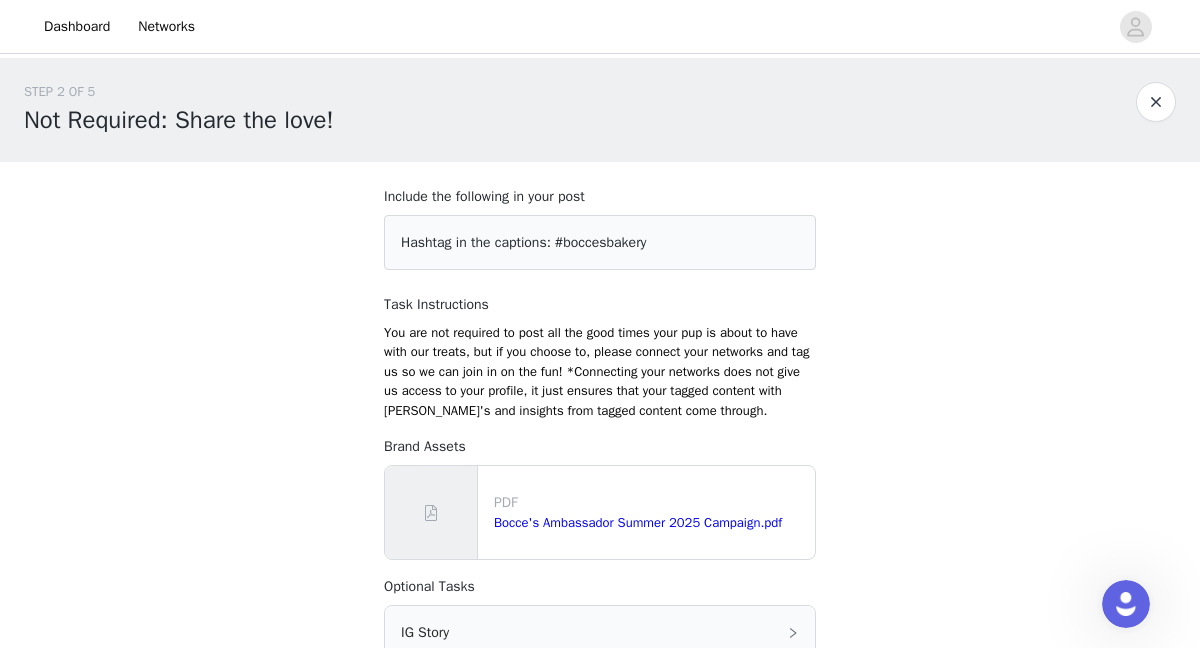 click at bounding box center (1156, 102) 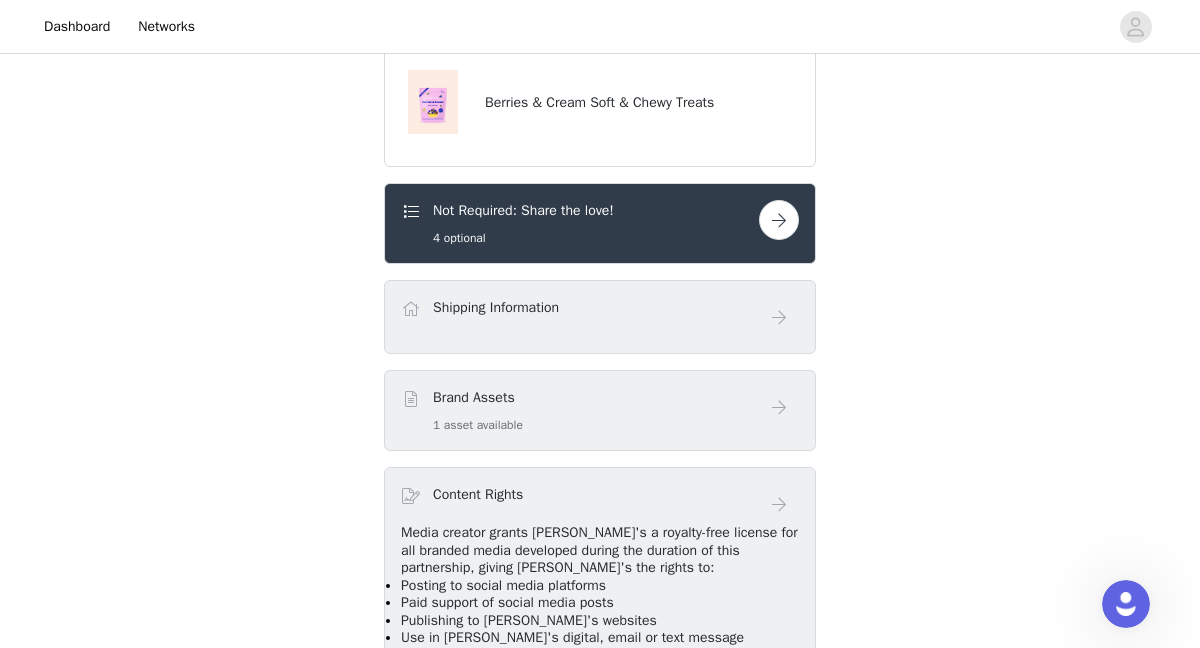 scroll, scrollTop: 770, scrollLeft: 0, axis: vertical 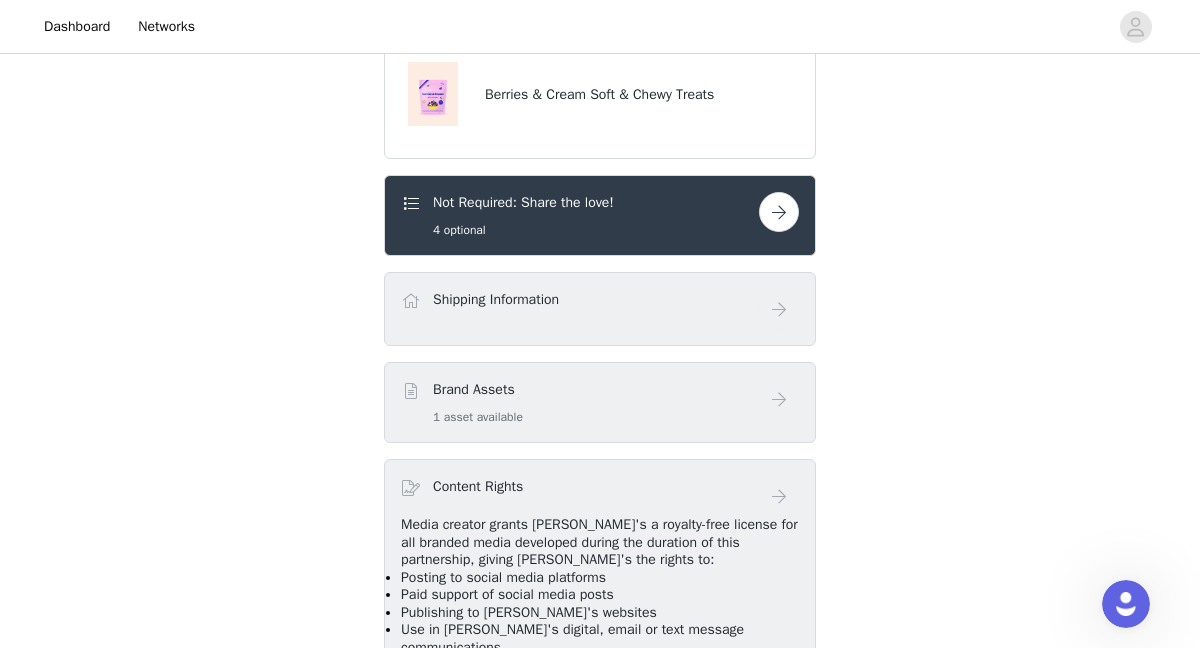click on "Shipping Information" at bounding box center (580, 303) 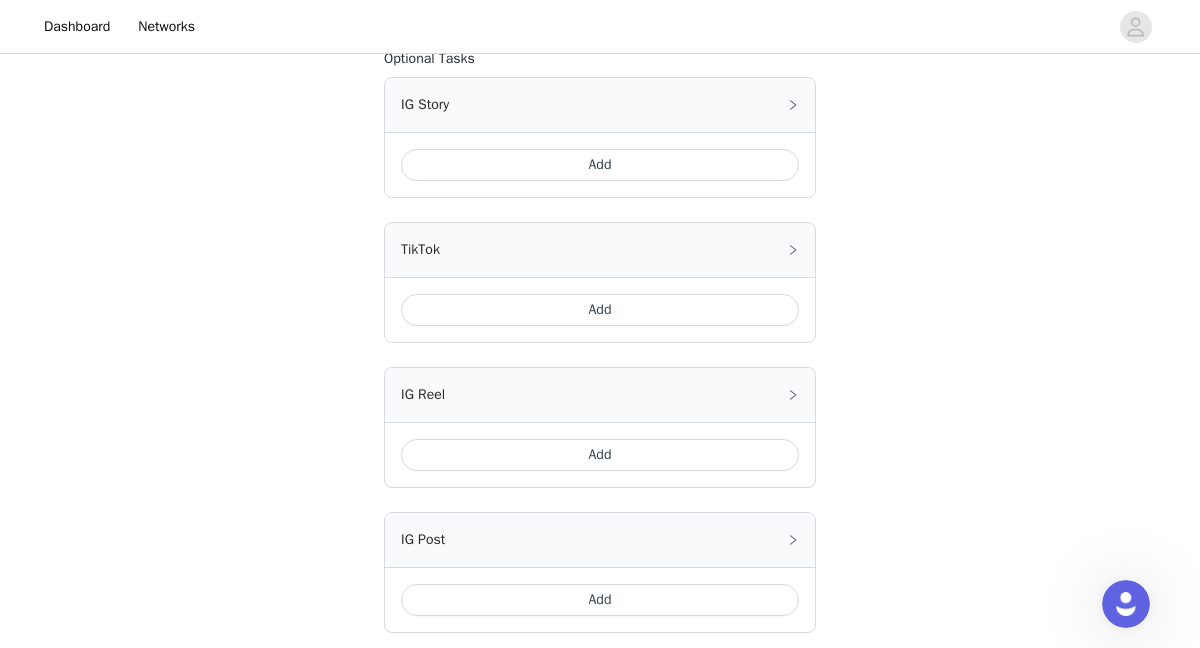 scroll, scrollTop: 724, scrollLeft: 0, axis: vertical 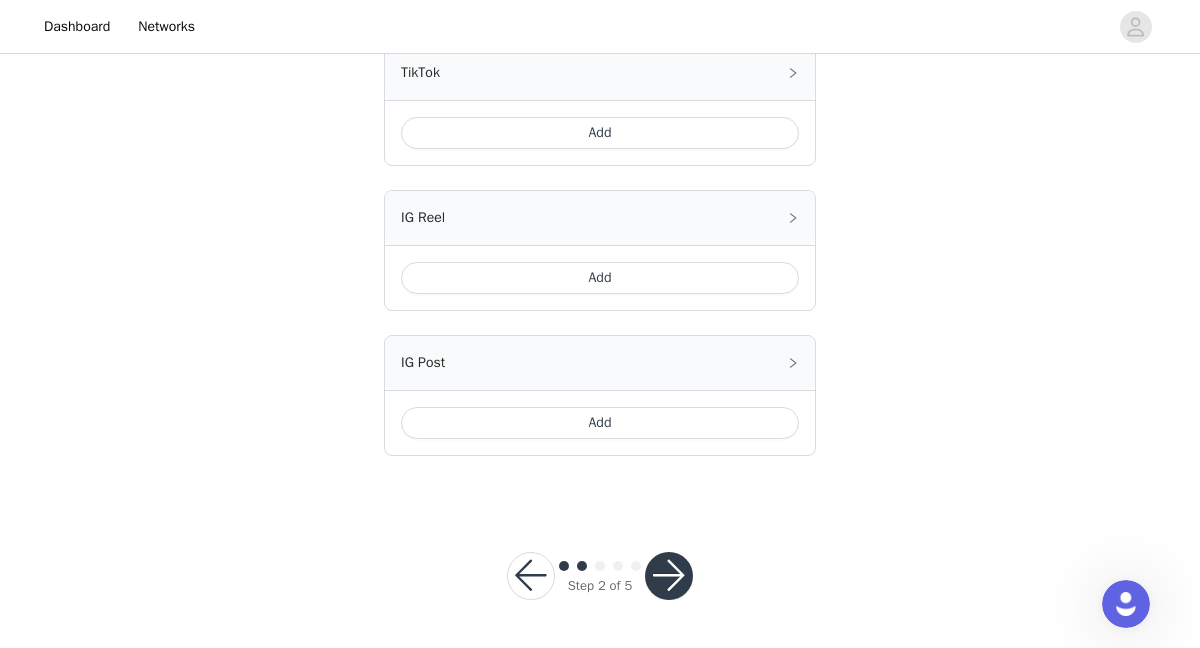 click at bounding box center (669, 576) 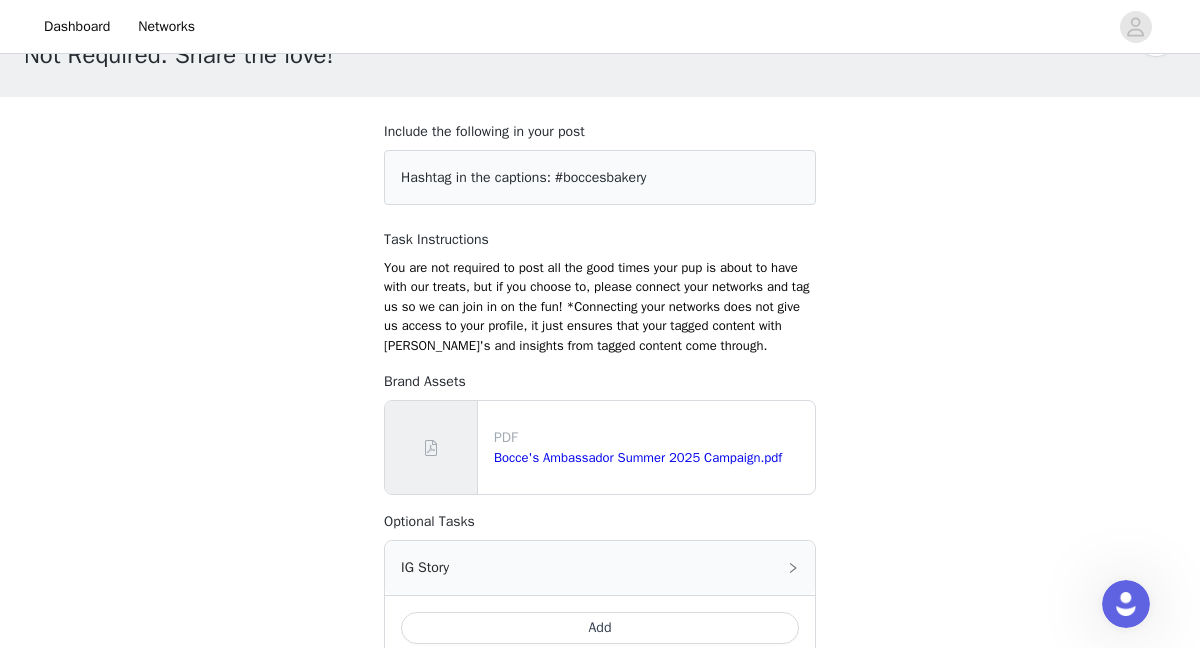 scroll, scrollTop: 0, scrollLeft: 0, axis: both 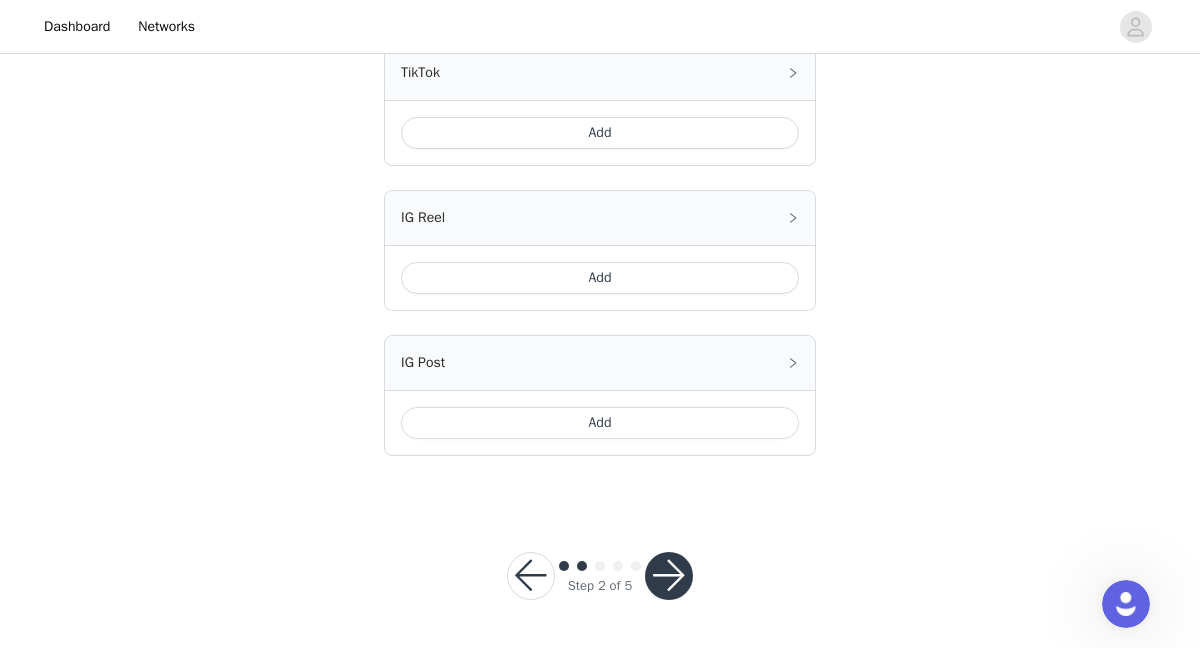 click on "Add" at bounding box center (600, 423) 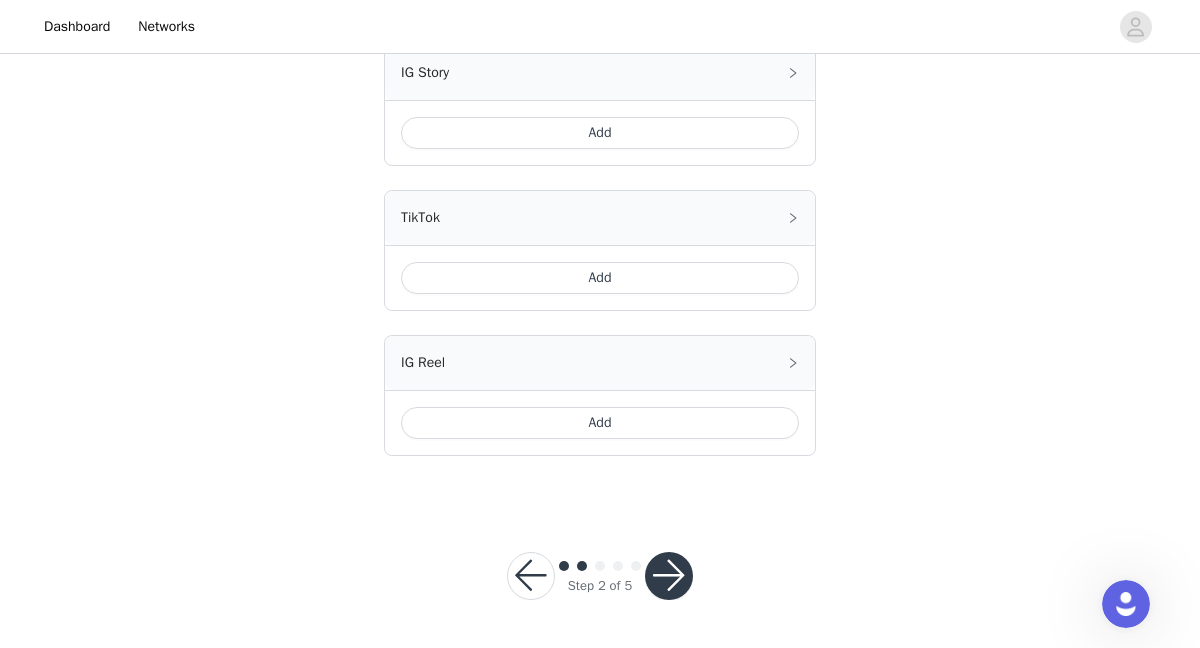 click on "Add" at bounding box center [600, 423] 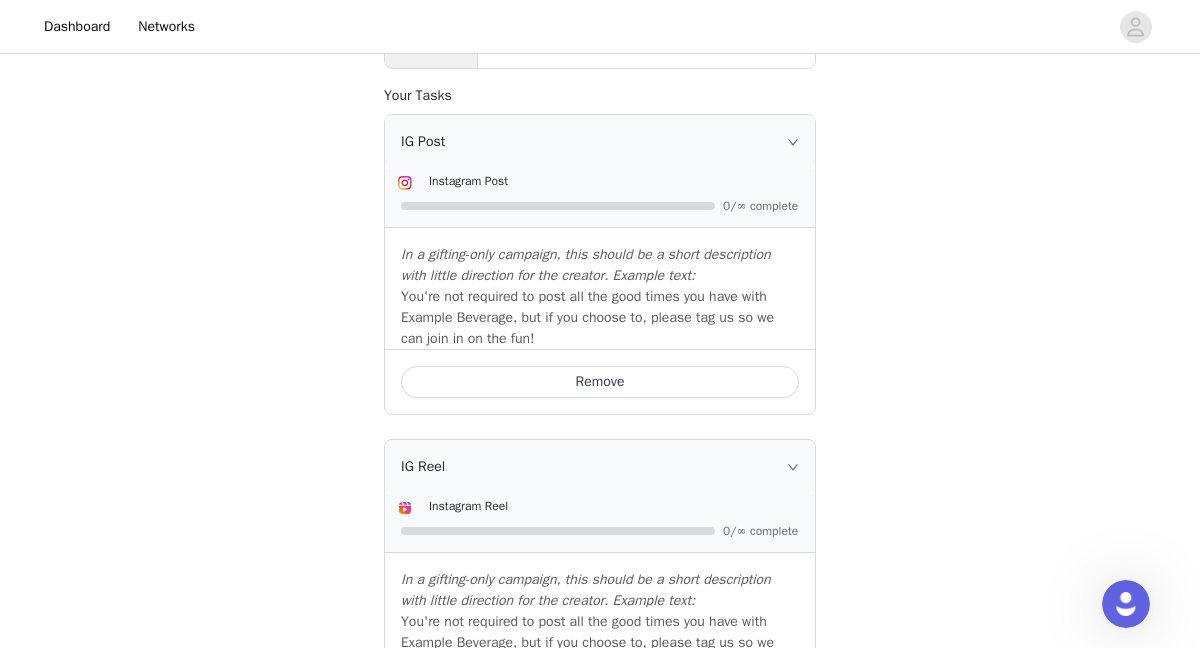 scroll, scrollTop: 508, scrollLeft: 0, axis: vertical 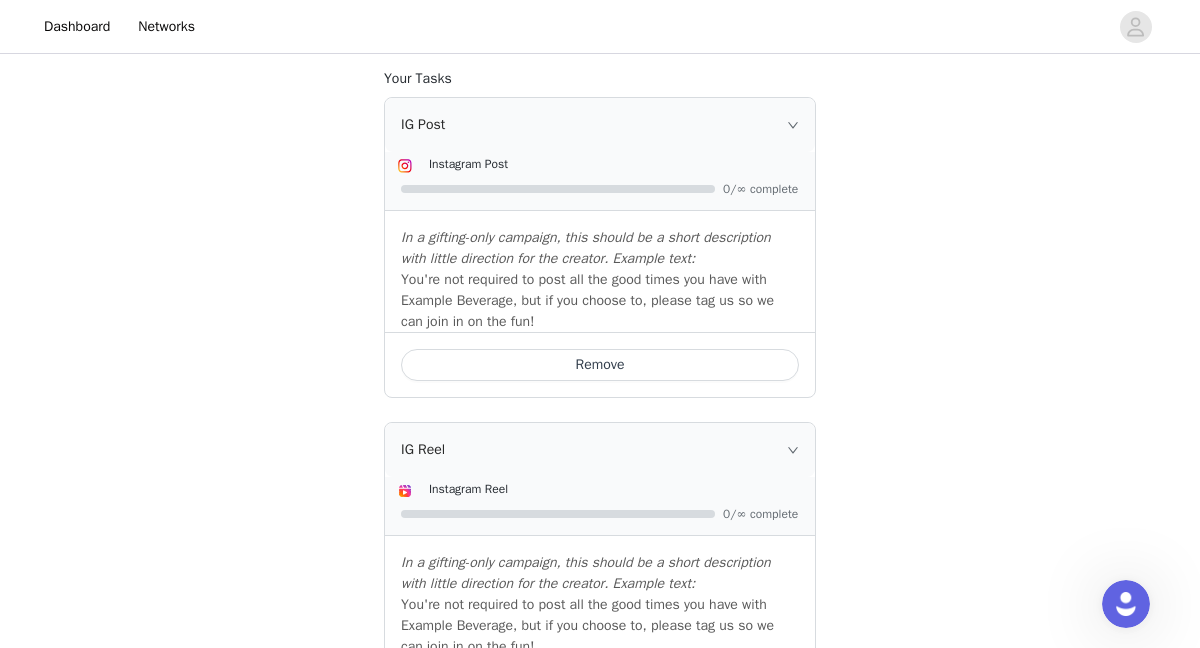 click on "Remove" at bounding box center (600, 365) 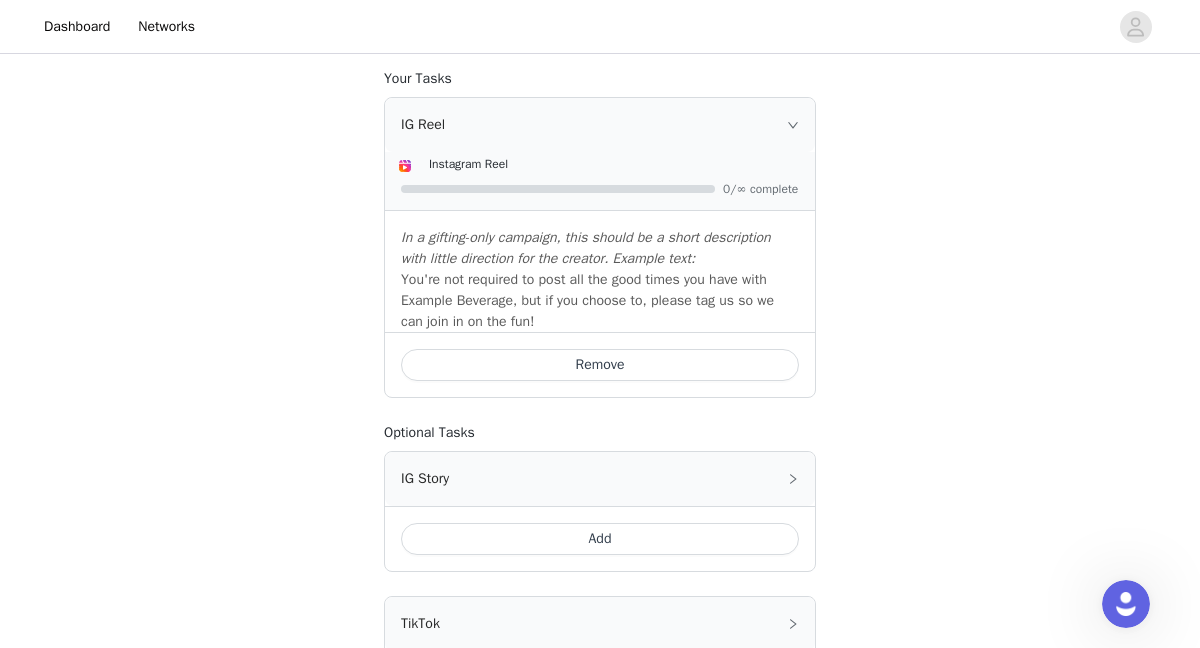 click on "Remove" at bounding box center (600, 365) 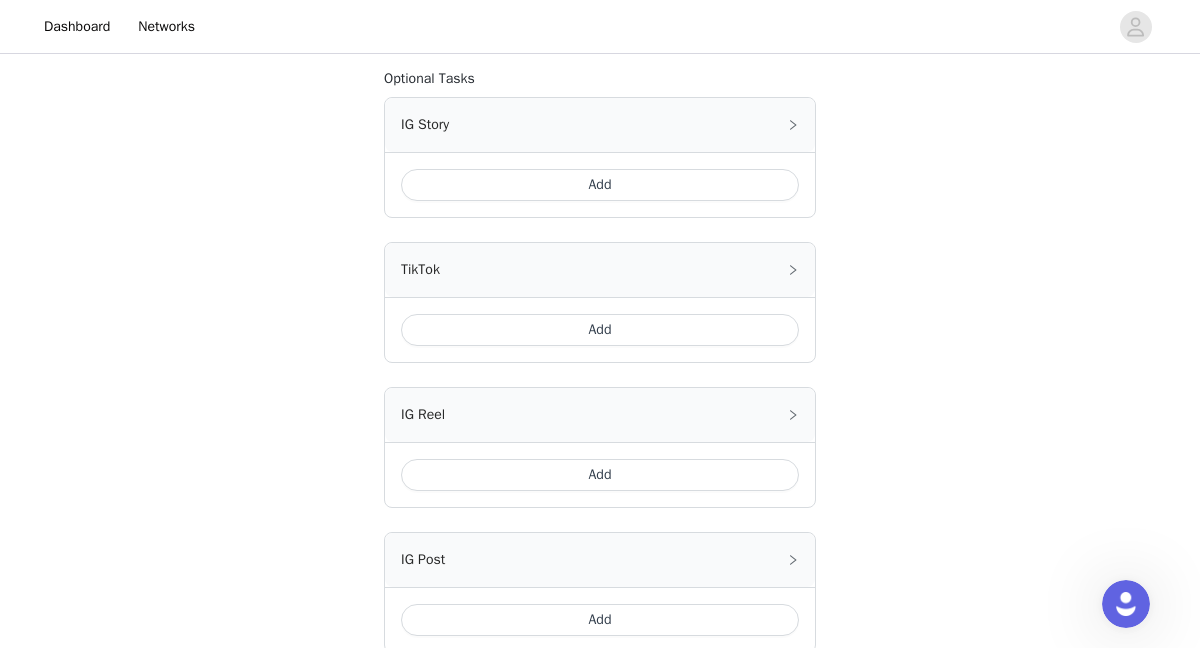 click on "Add" at bounding box center [600, 185] 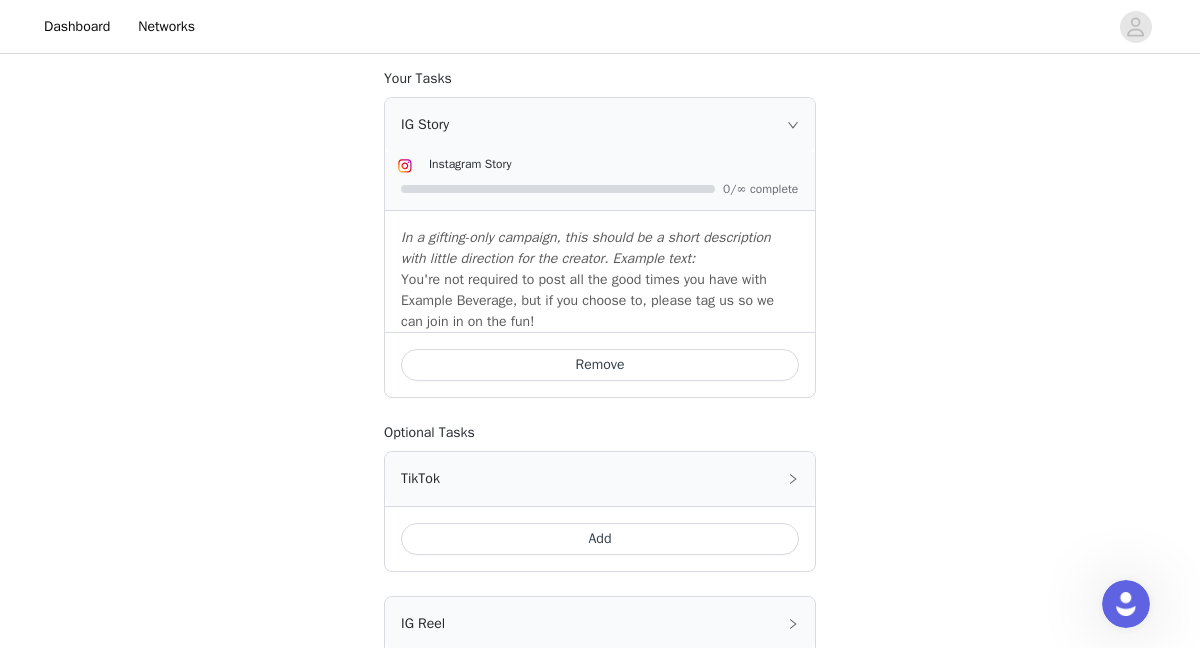 click on "Remove" at bounding box center [600, 365] 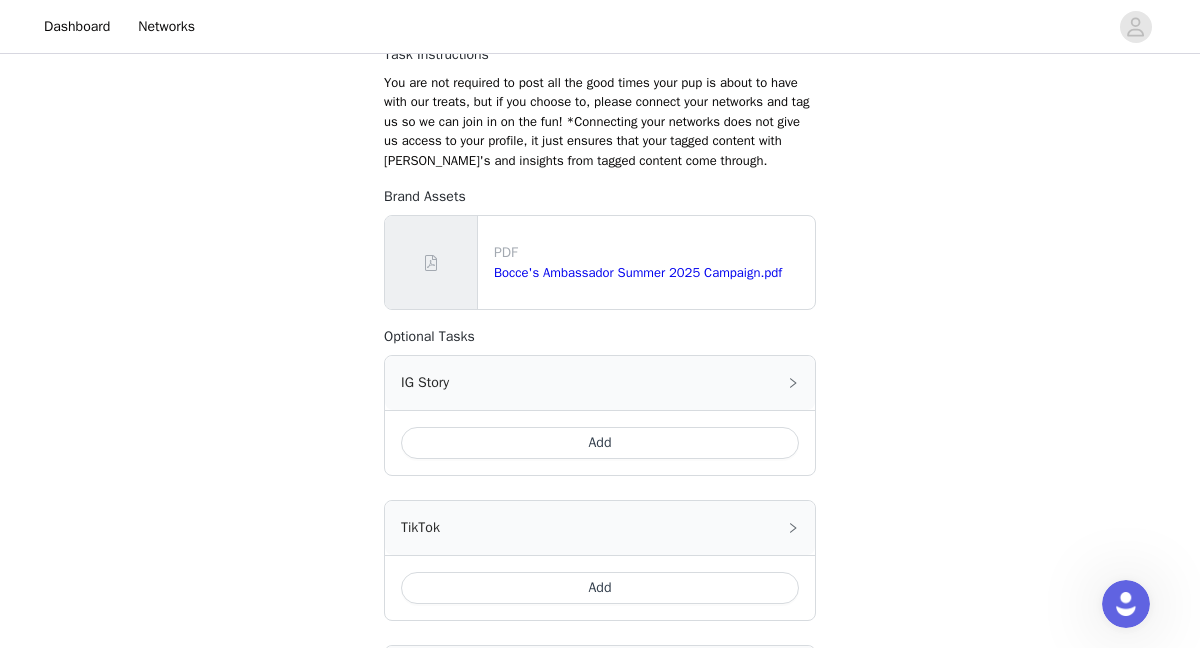 scroll, scrollTop: 157, scrollLeft: 0, axis: vertical 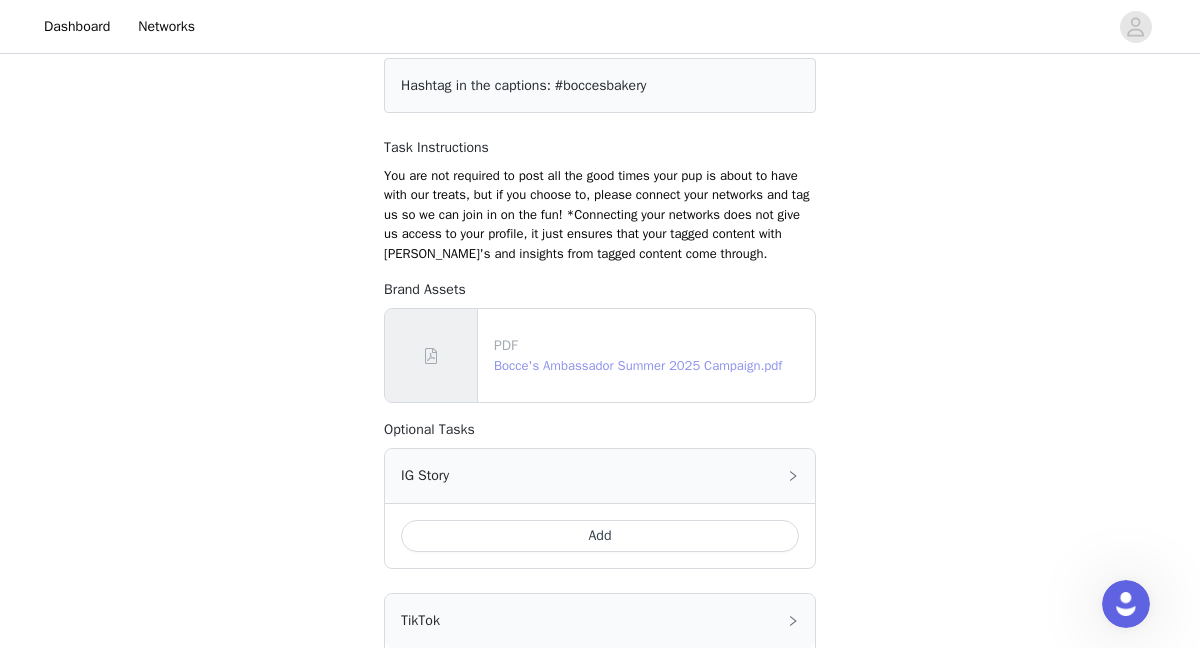 click on "Bocce's Ambassador Summer 2025 Campaign.pdf" at bounding box center [638, 365] 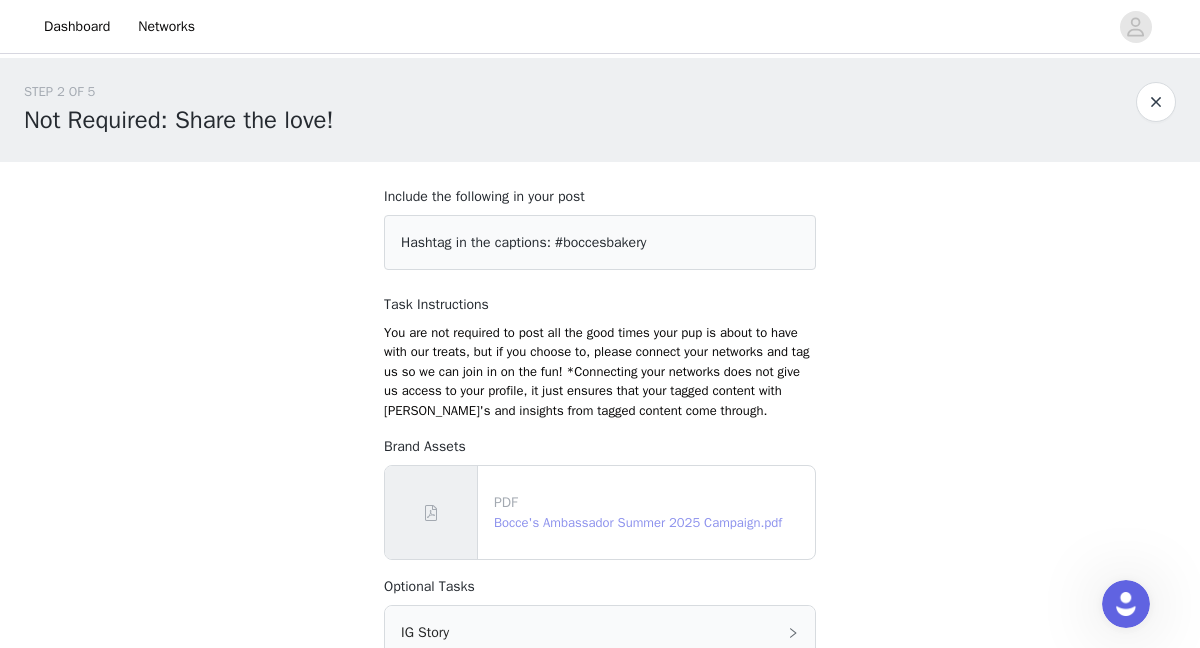 scroll, scrollTop: 724, scrollLeft: 0, axis: vertical 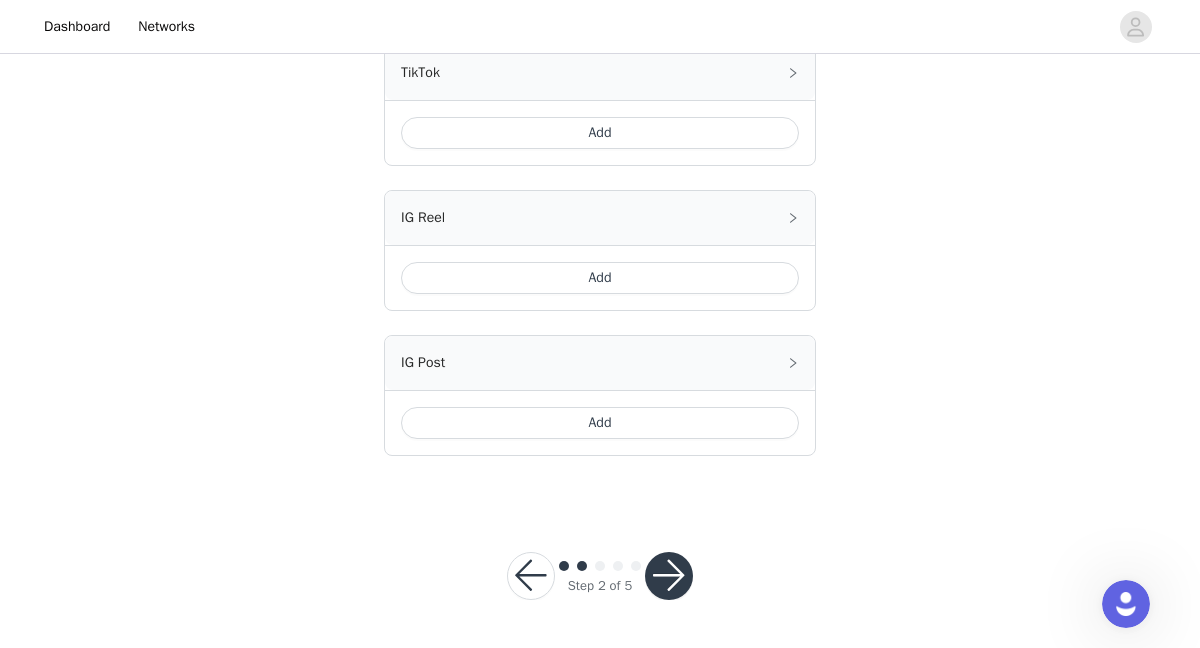 click at bounding box center [669, 576] 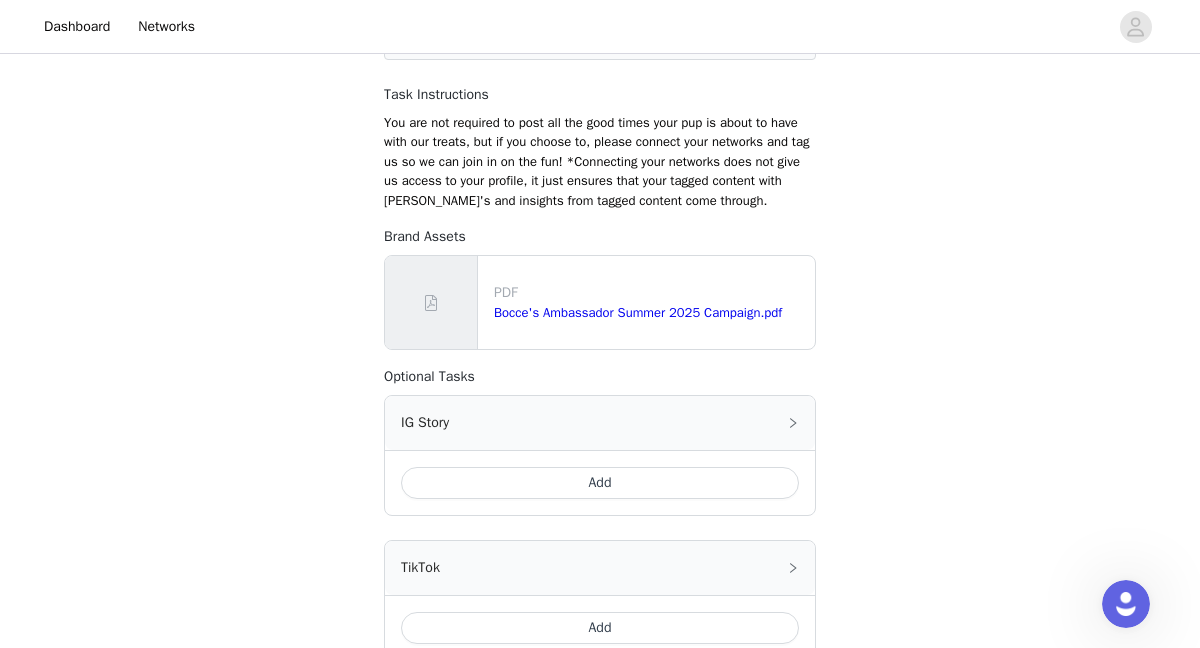 scroll, scrollTop: 0, scrollLeft: 0, axis: both 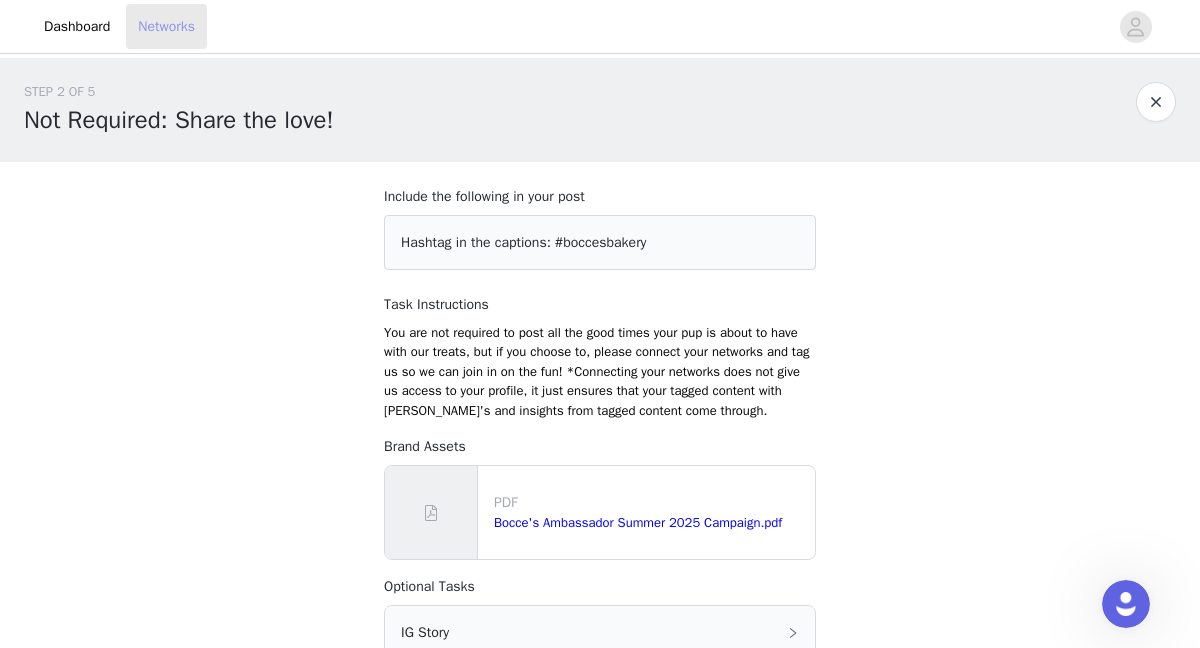 click on "Networks" at bounding box center [166, 26] 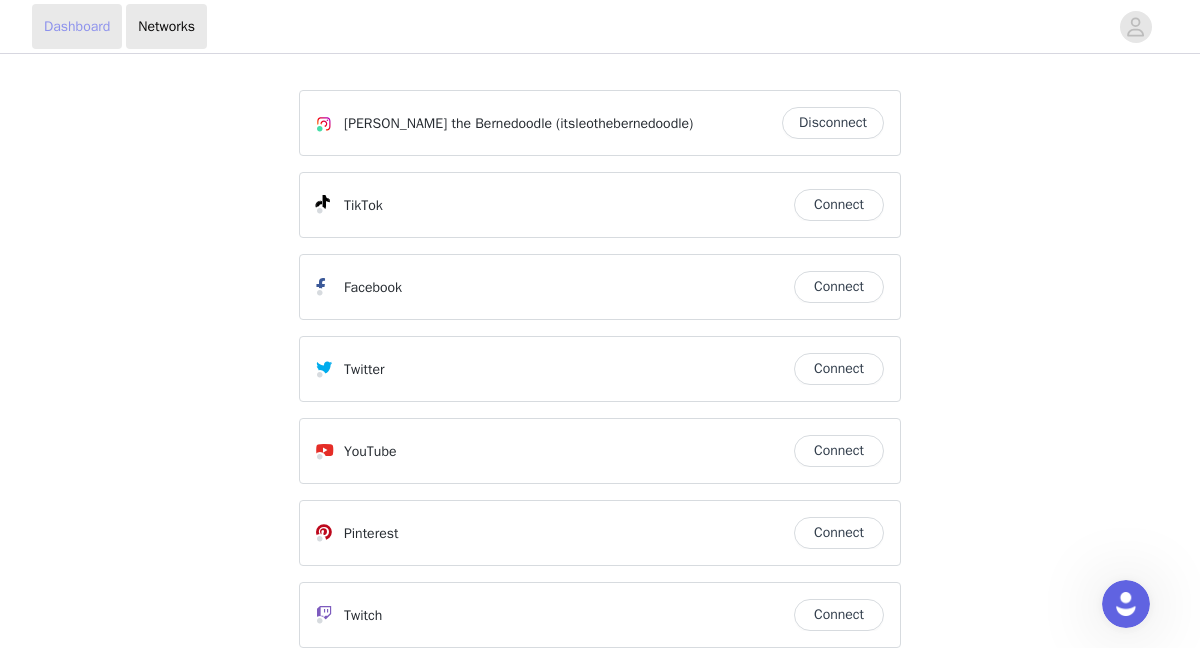 click on "Dashboard" at bounding box center (77, 26) 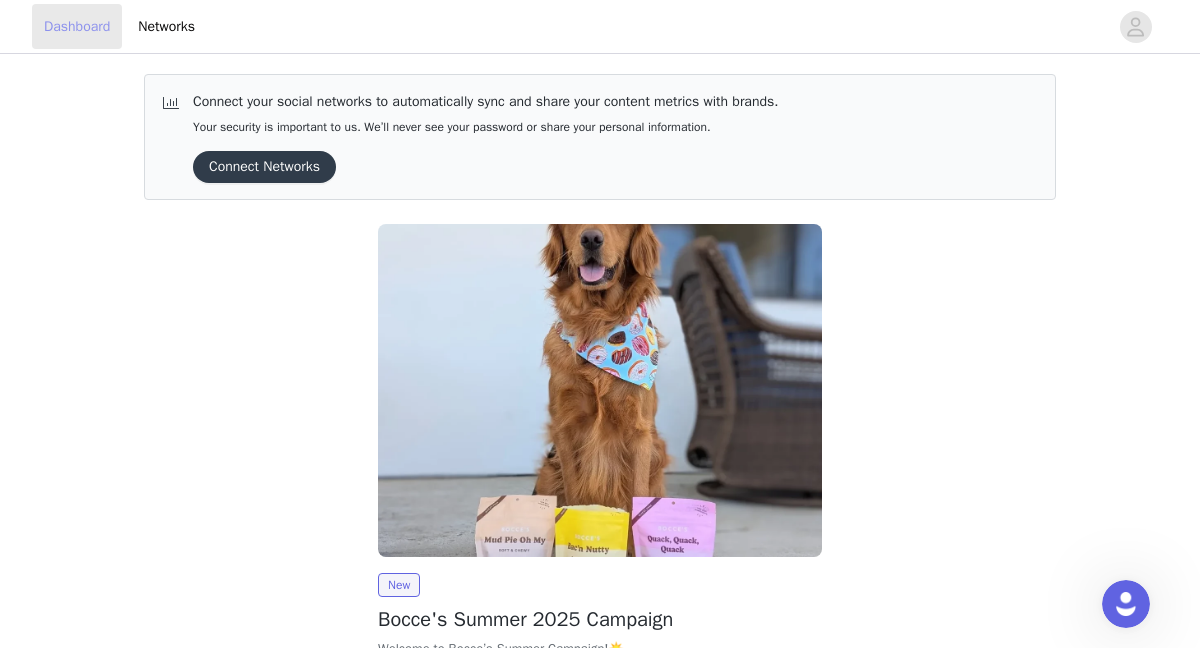 scroll, scrollTop: 10, scrollLeft: 0, axis: vertical 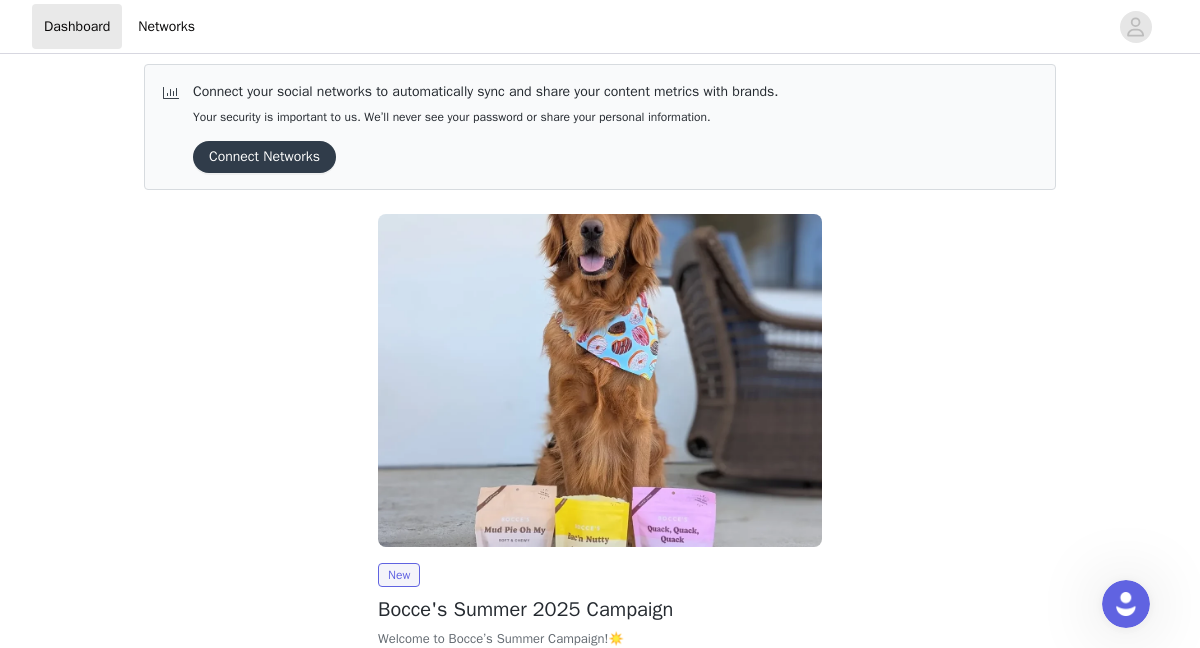 click on "Connect Networks" at bounding box center (264, 157) 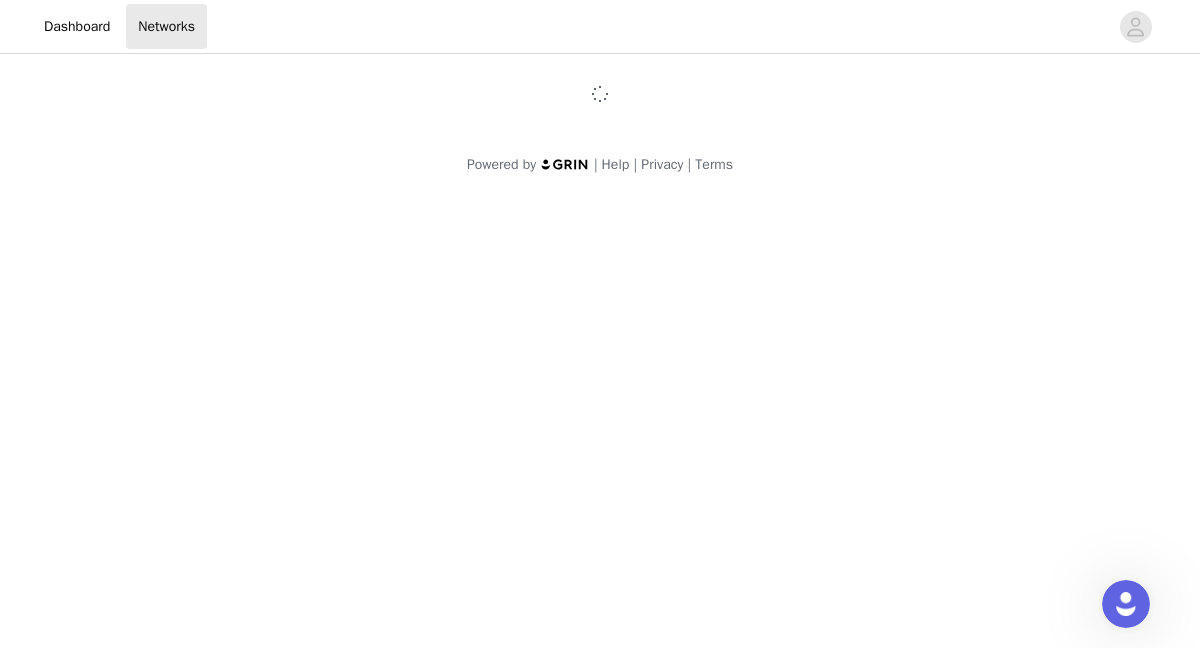 scroll, scrollTop: 0, scrollLeft: 0, axis: both 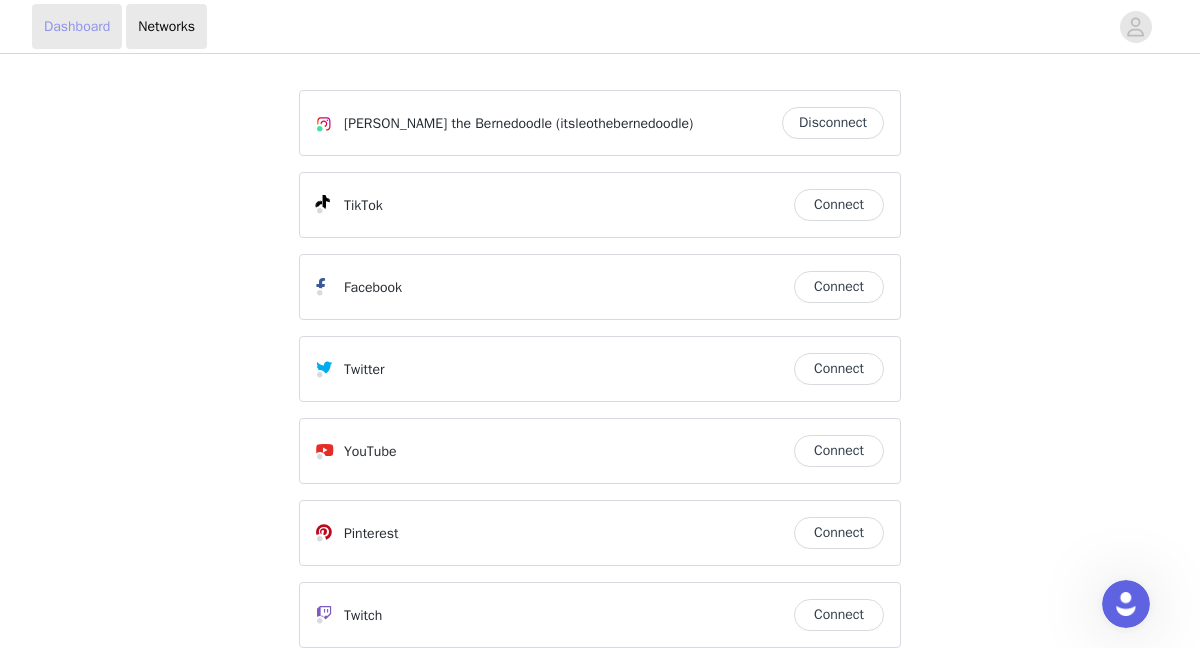 click on "Dashboard" at bounding box center [77, 26] 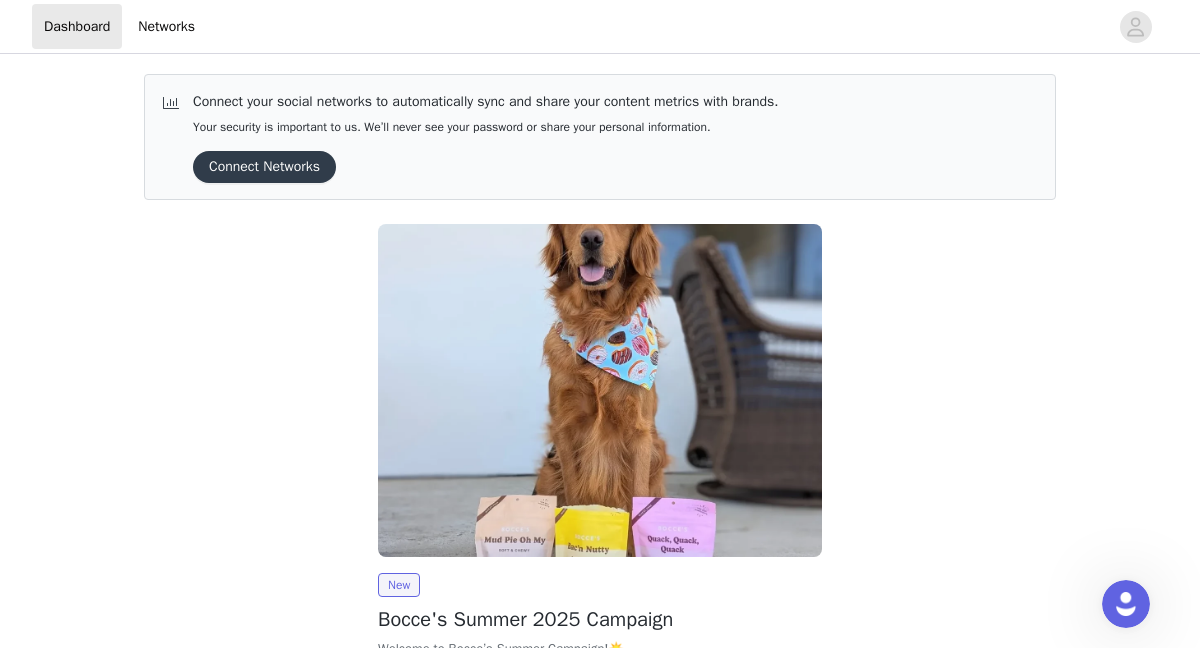 click on "Connect Networks" at bounding box center (264, 167) 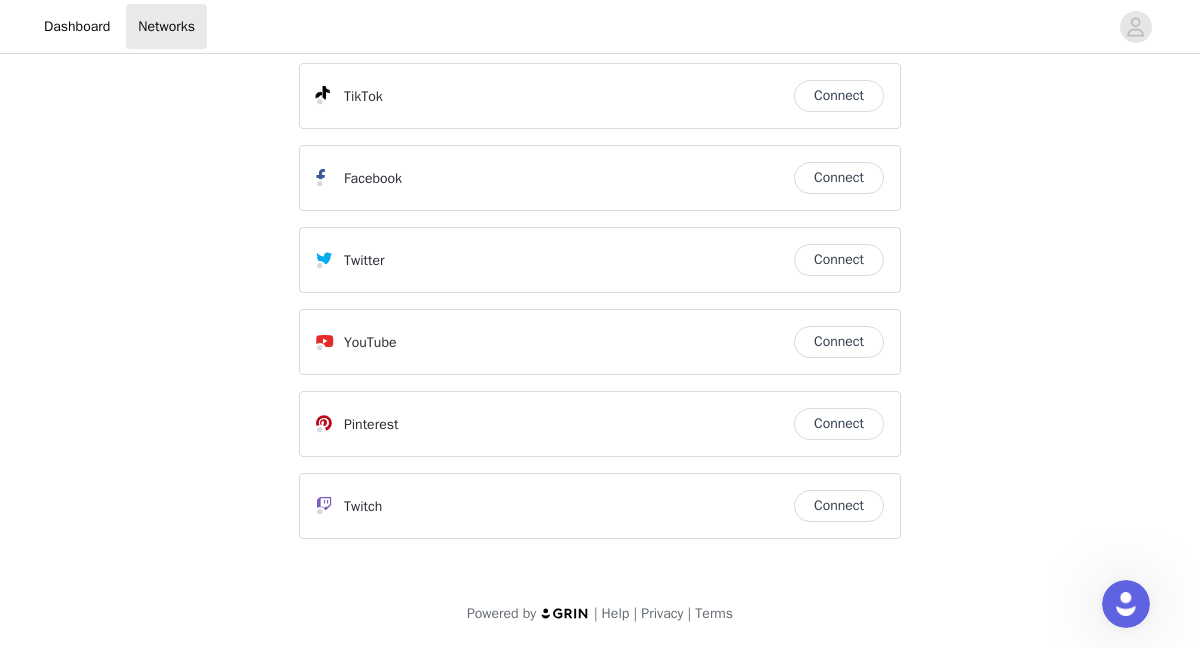 scroll, scrollTop: 0, scrollLeft: 0, axis: both 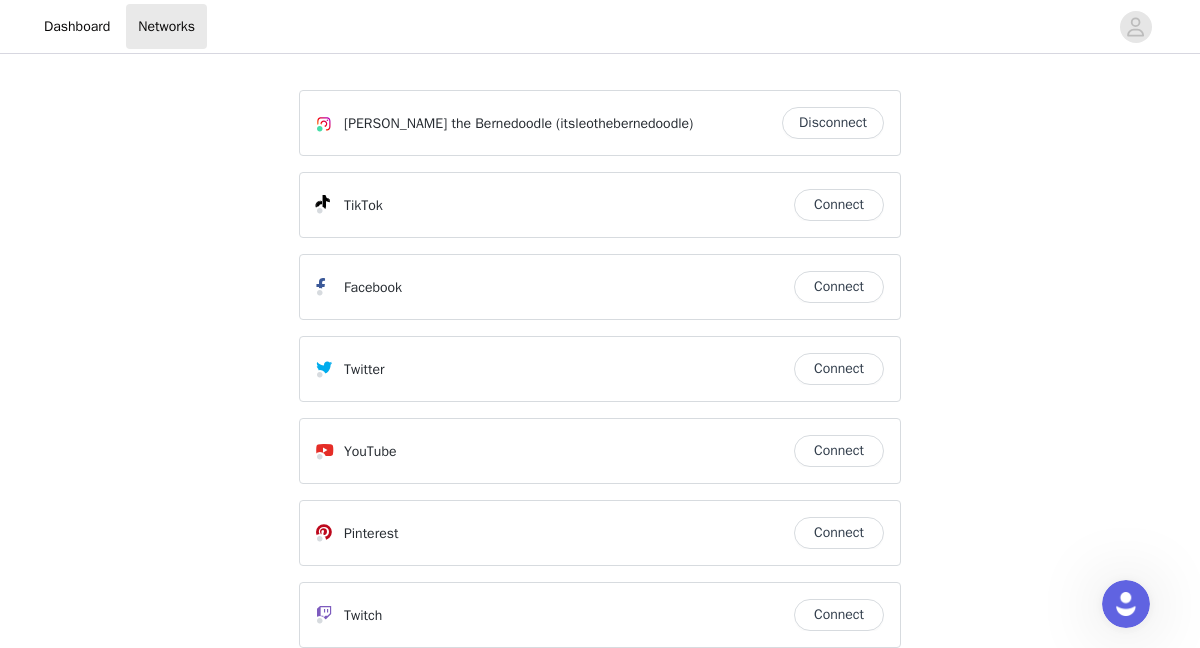 click on "(itsleothebernedoodle)" at bounding box center [624, 123] 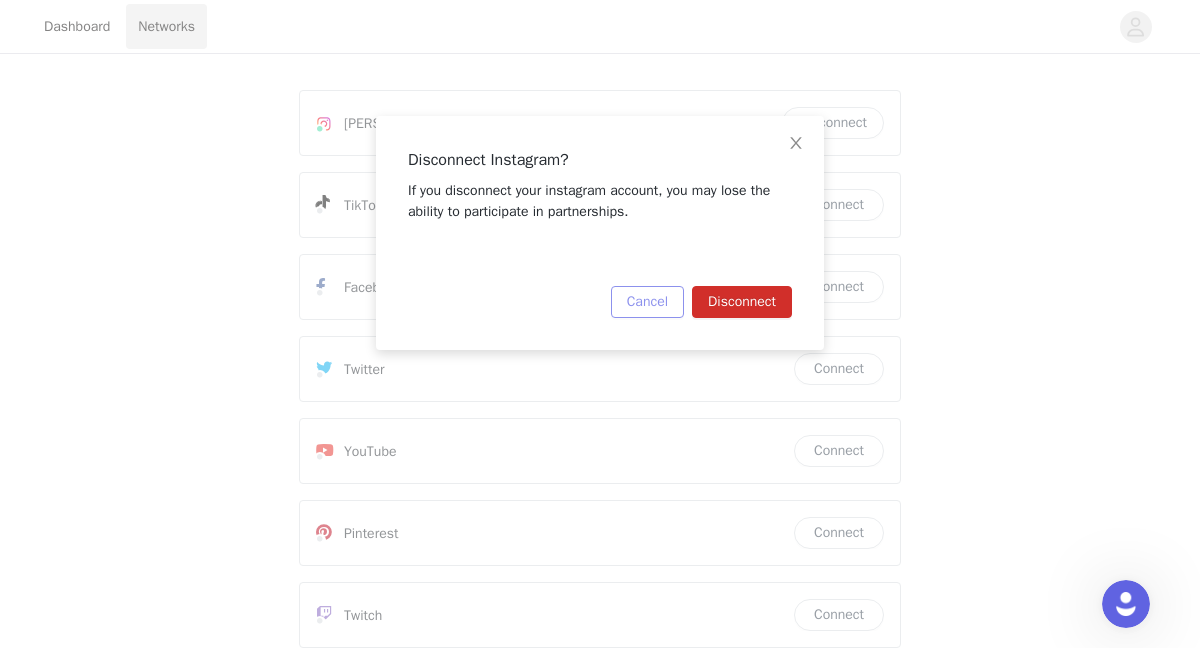 click on "Cancel" at bounding box center [647, 302] 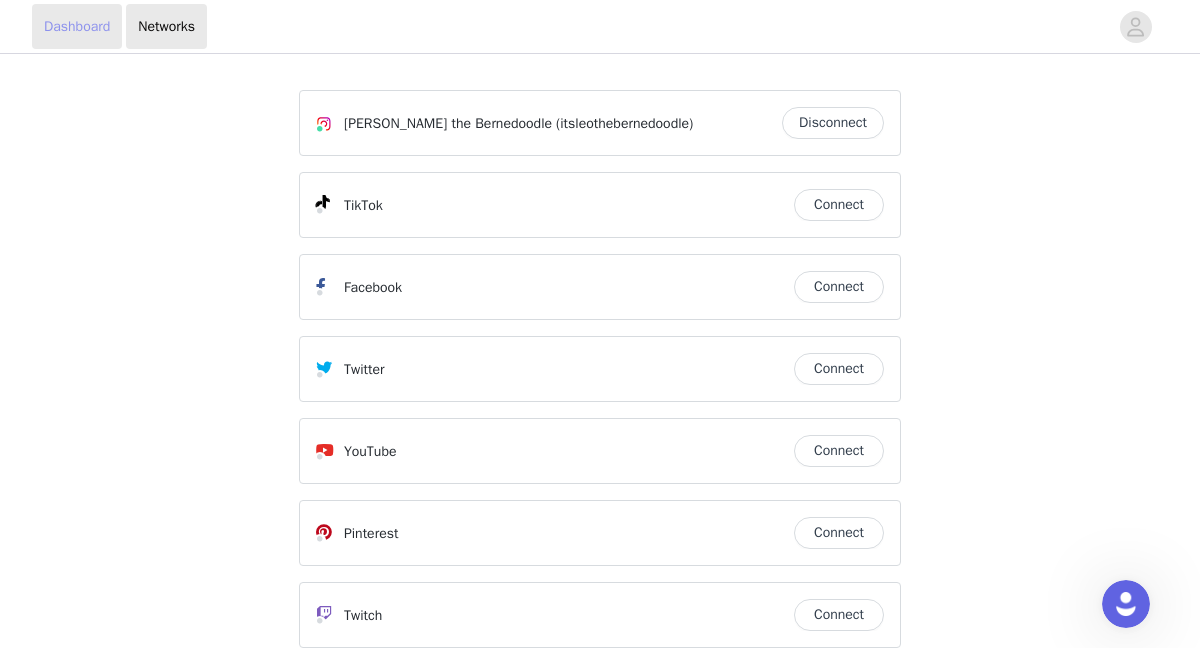 click on "Dashboard" at bounding box center [77, 26] 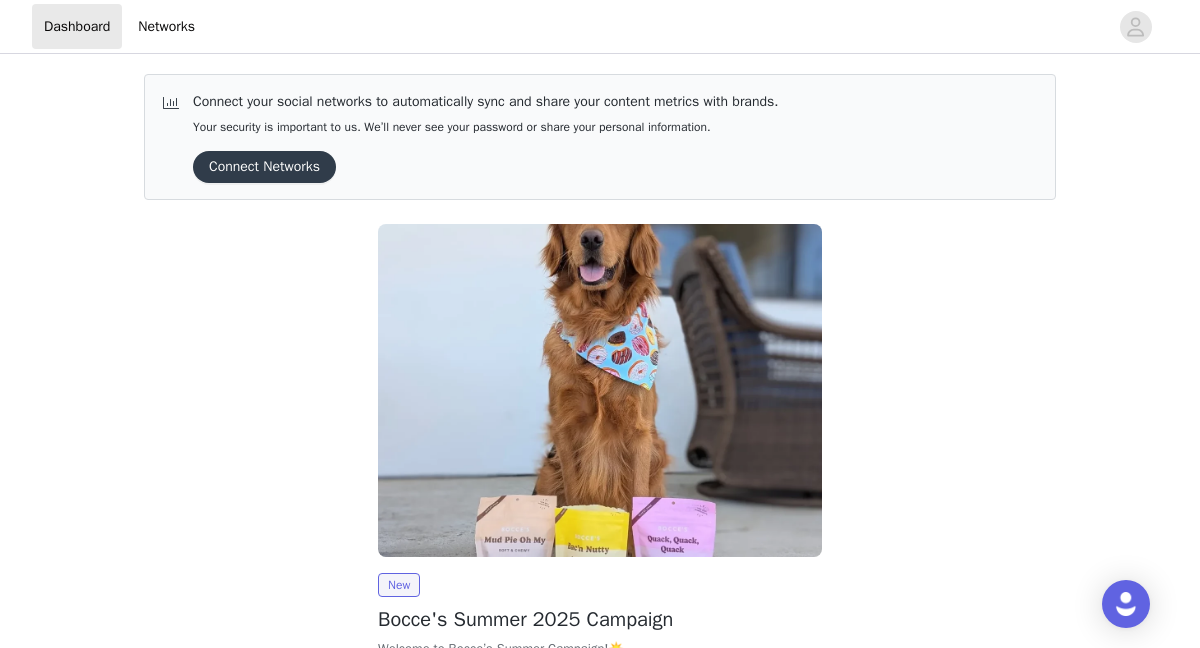 scroll, scrollTop: 0, scrollLeft: 0, axis: both 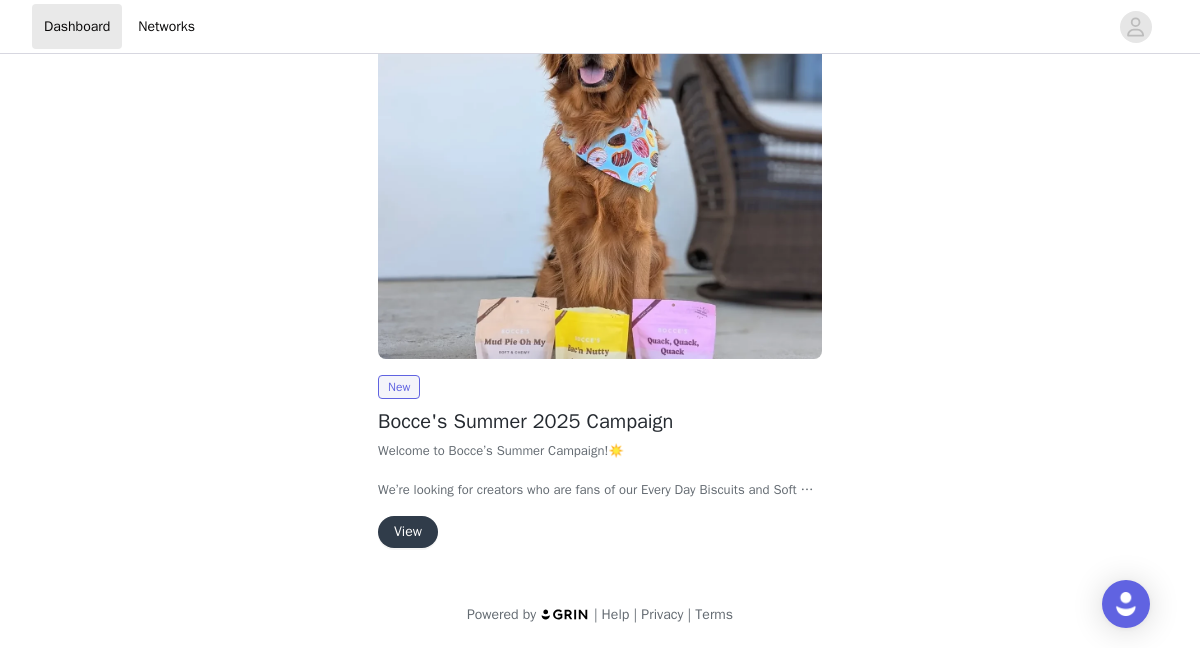 click on "View" at bounding box center (408, 532) 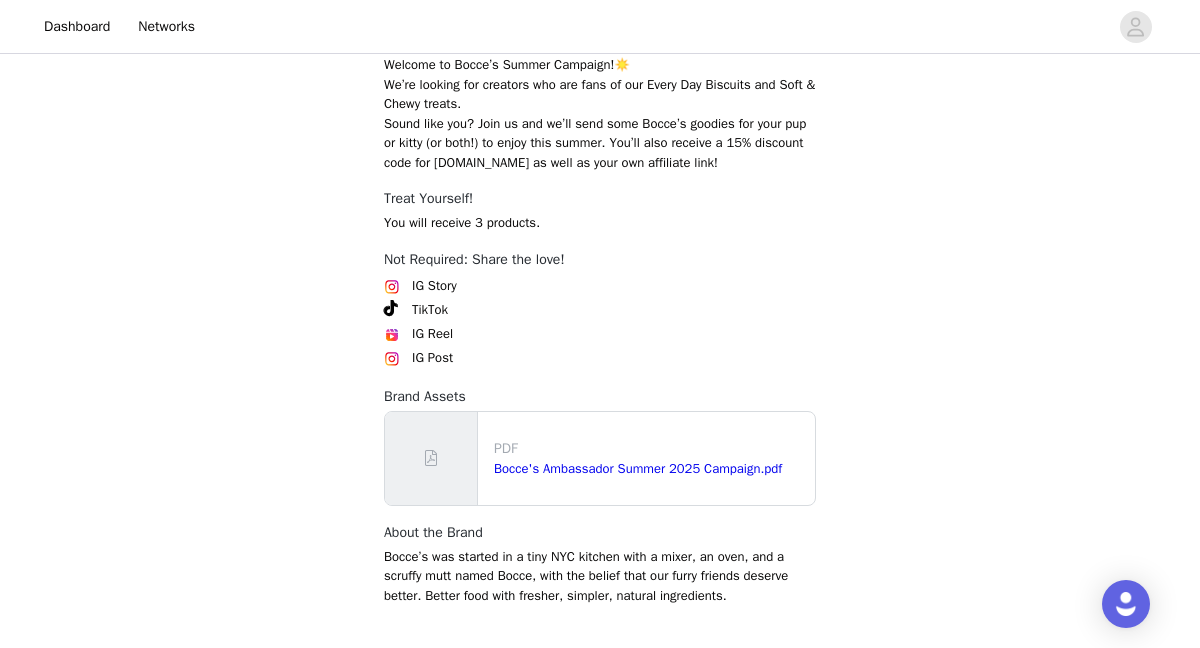 scroll, scrollTop: 683, scrollLeft: 0, axis: vertical 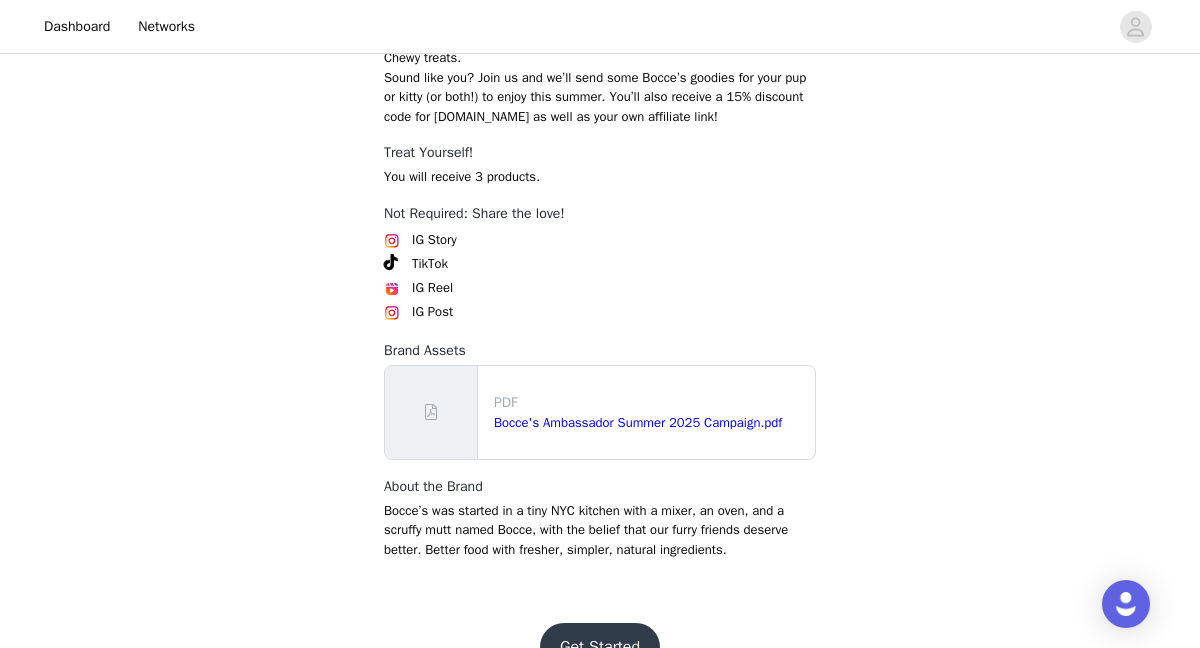 click on "Get Started" at bounding box center (600, 647) 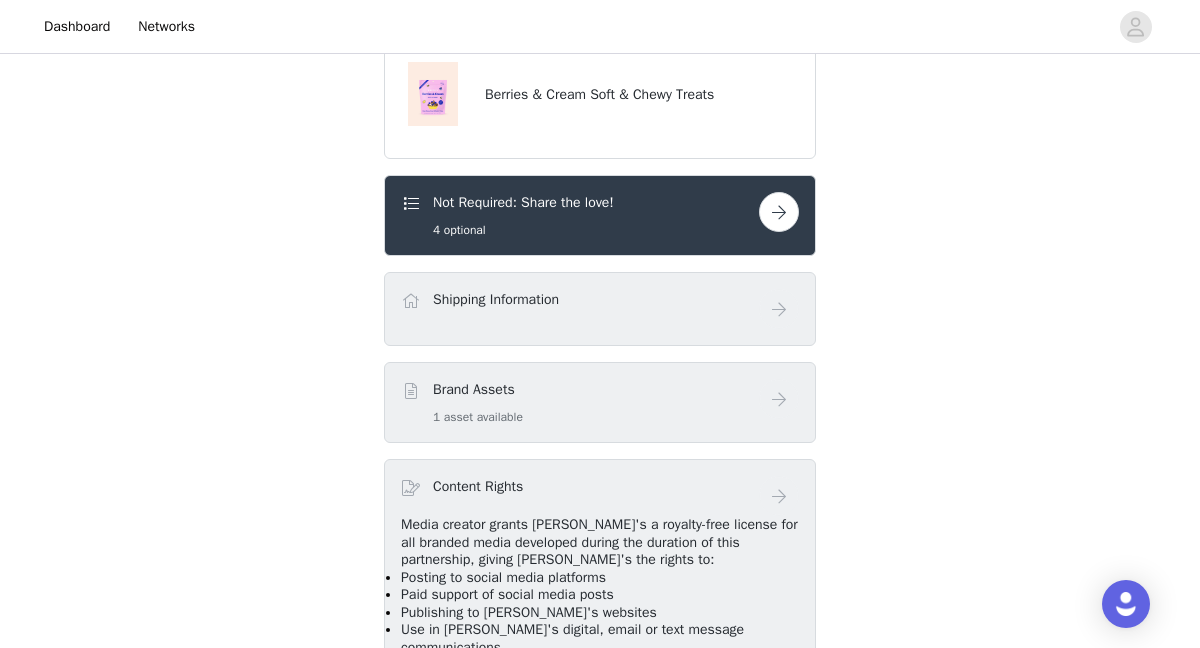 scroll, scrollTop: 893, scrollLeft: 0, axis: vertical 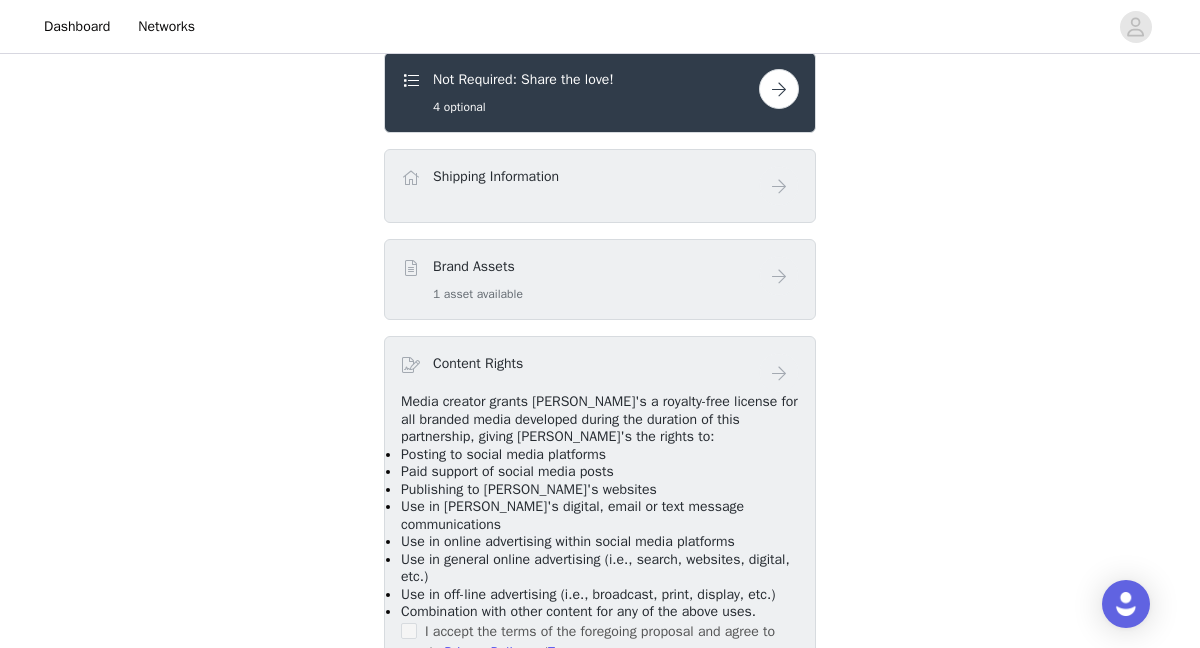 click on "Shipping Information" at bounding box center (600, 186) 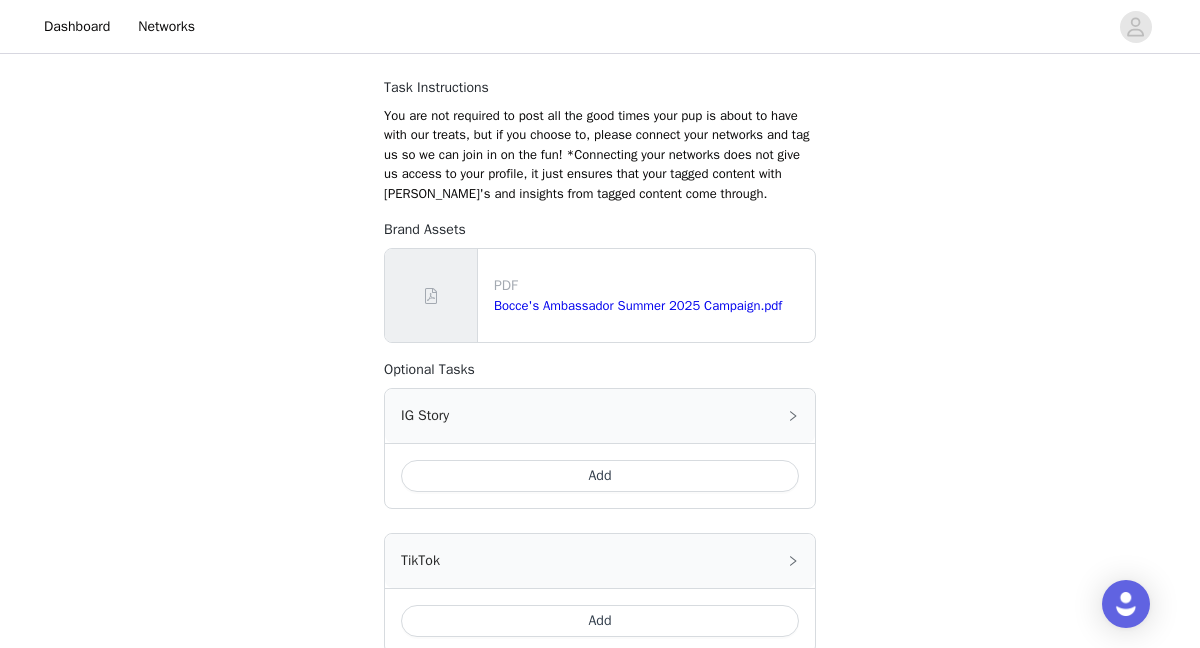 scroll, scrollTop: 227, scrollLeft: 0, axis: vertical 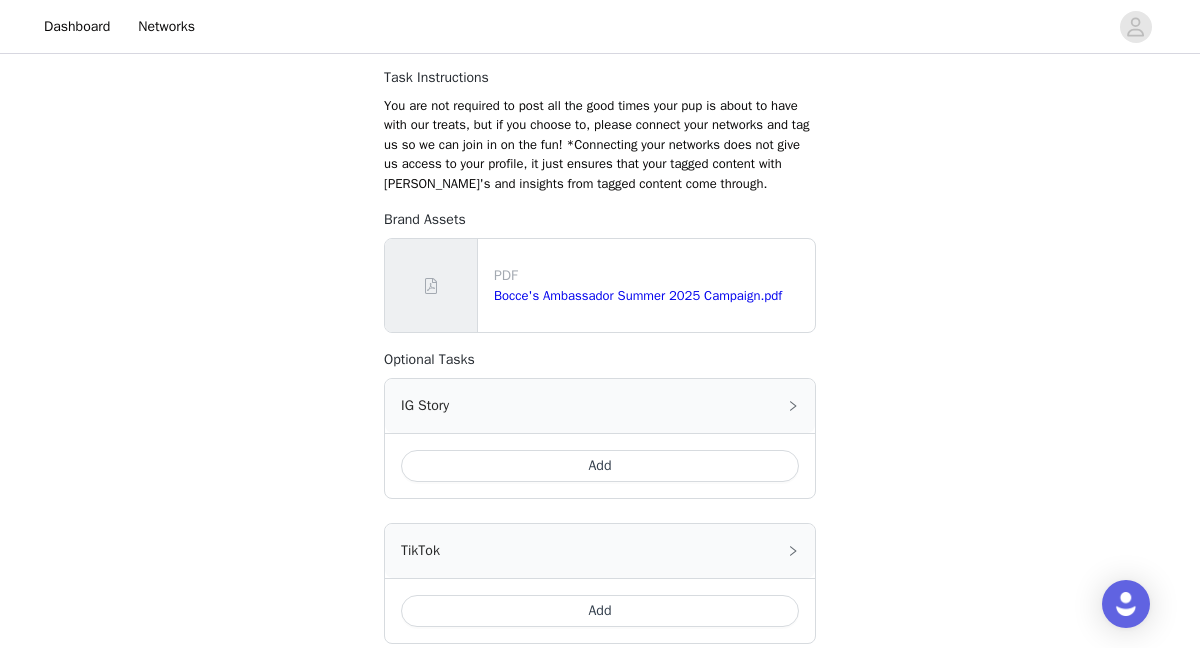 click on "Add" at bounding box center [600, 466] 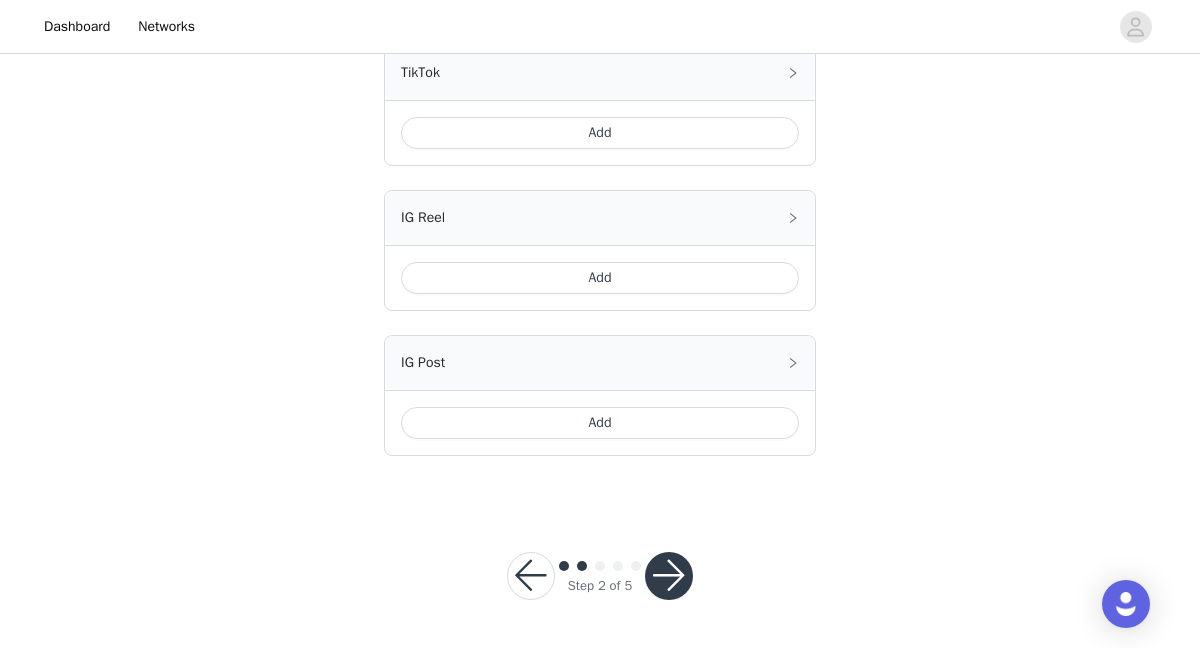 scroll, scrollTop: 933, scrollLeft: 0, axis: vertical 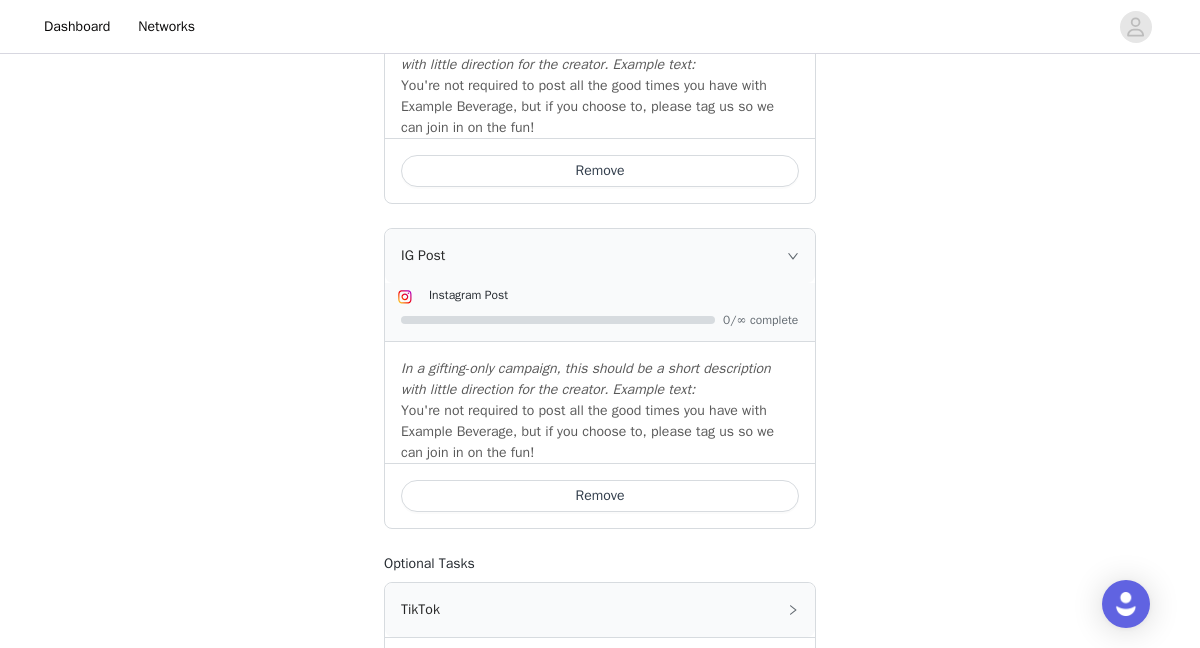 click on "Remove" at bounding box center [600, 496] 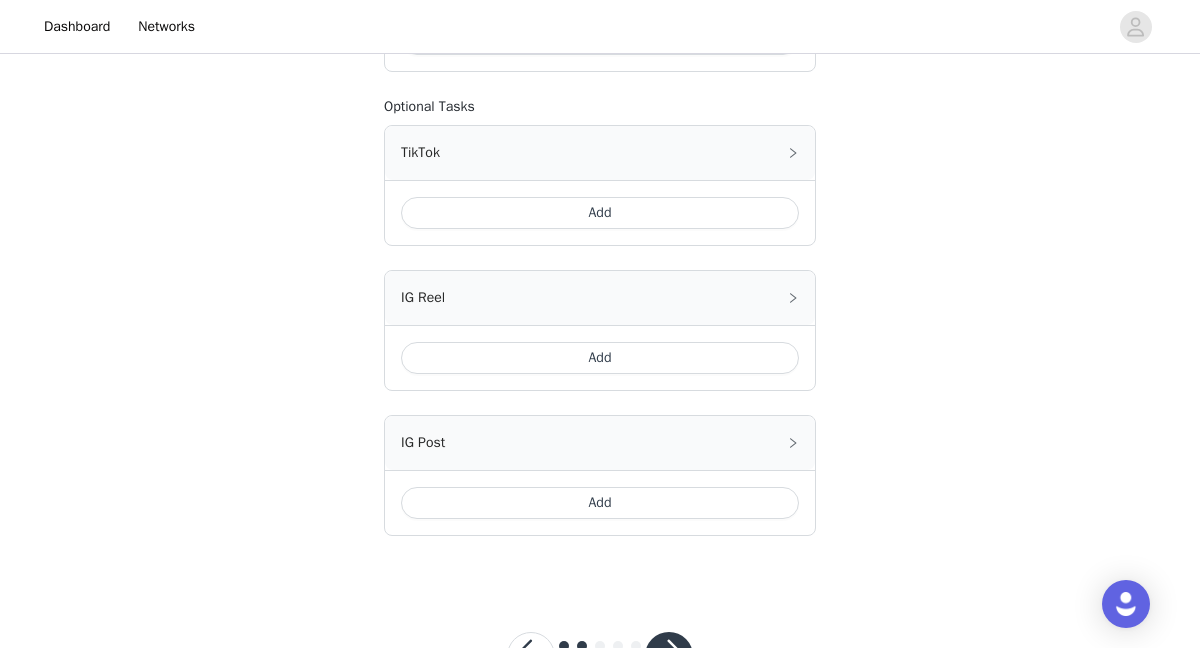 scroll, scrollTop: 933, scrollLeft: 0, axis: vertical 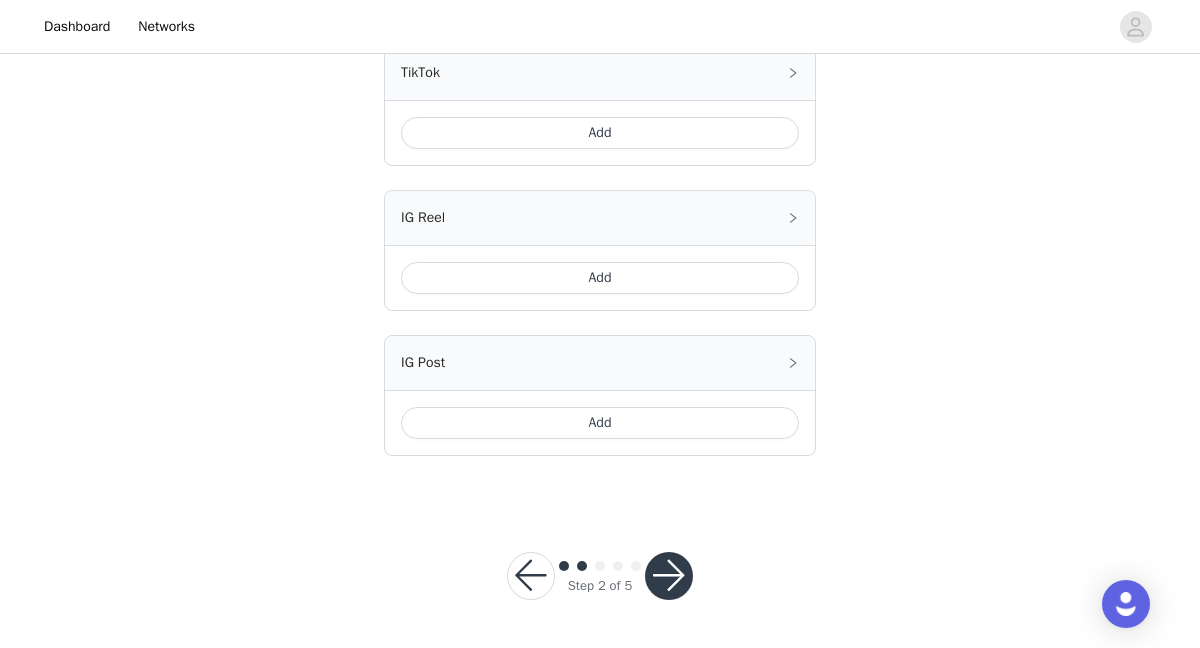 click at bounding box center [669, 576] 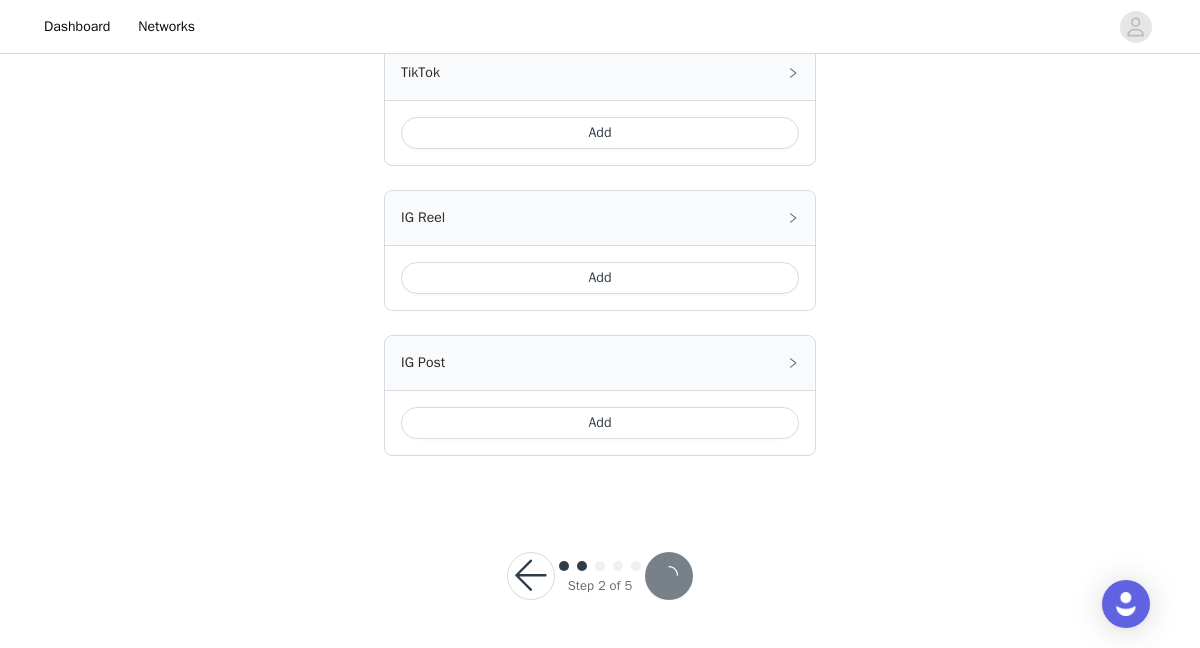 scroll, scrollTop: 0, scrollLeft: 0, axis: both 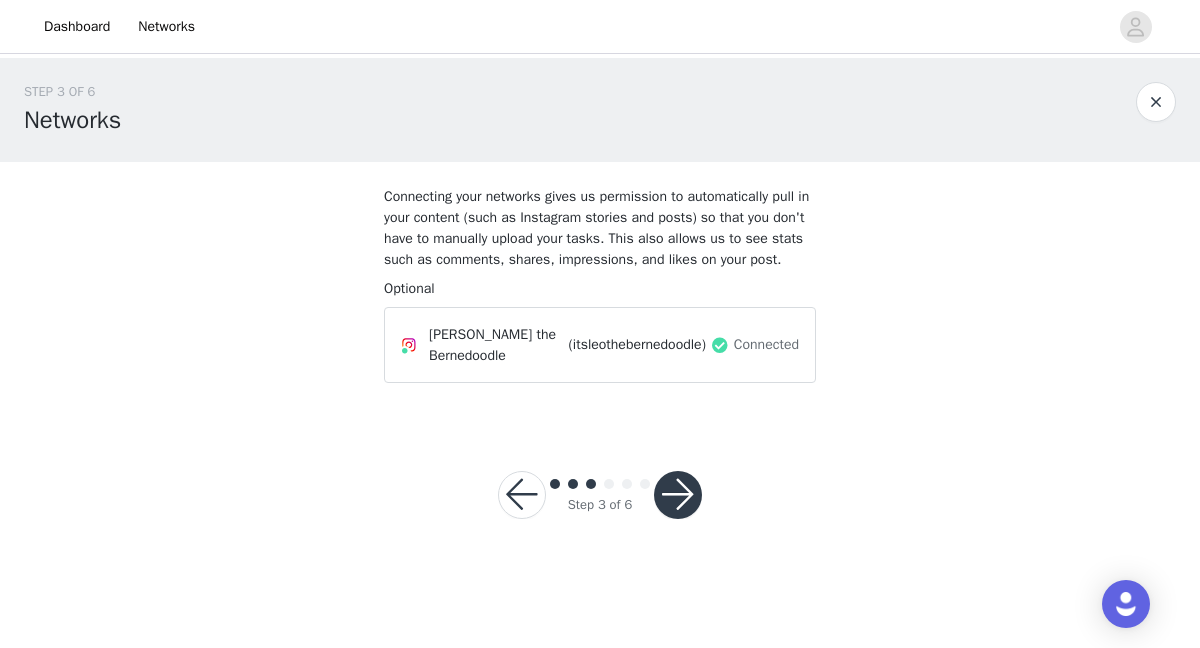 click at bounding box center (678, 495) 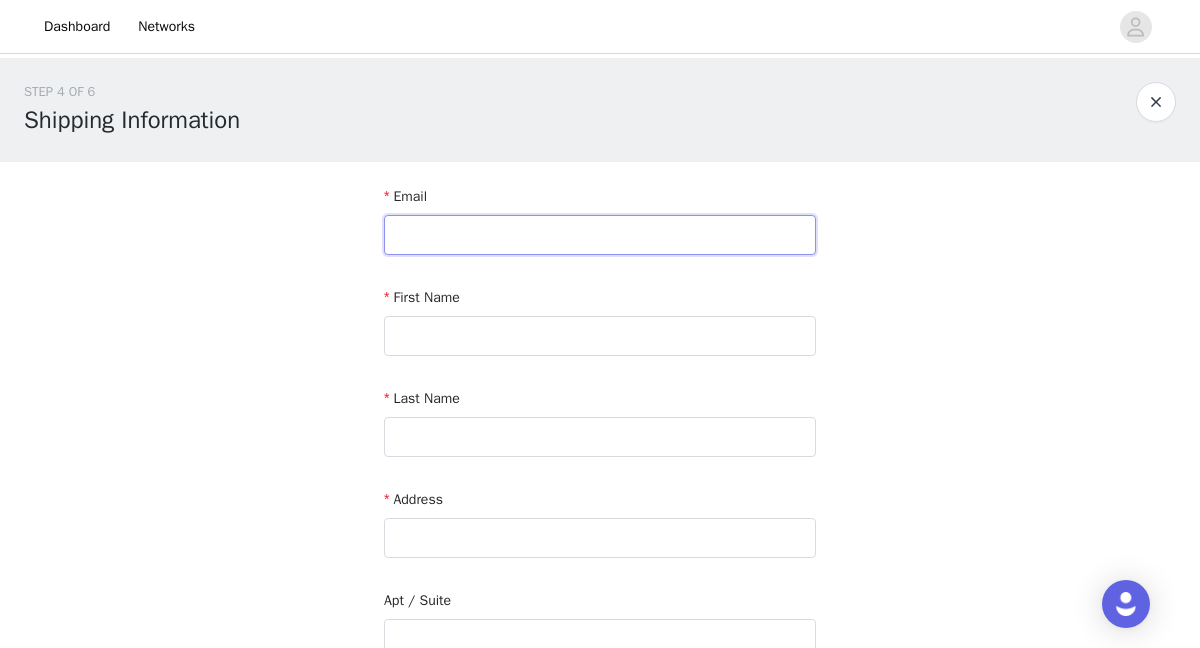 click at bounding box center [600, 235] 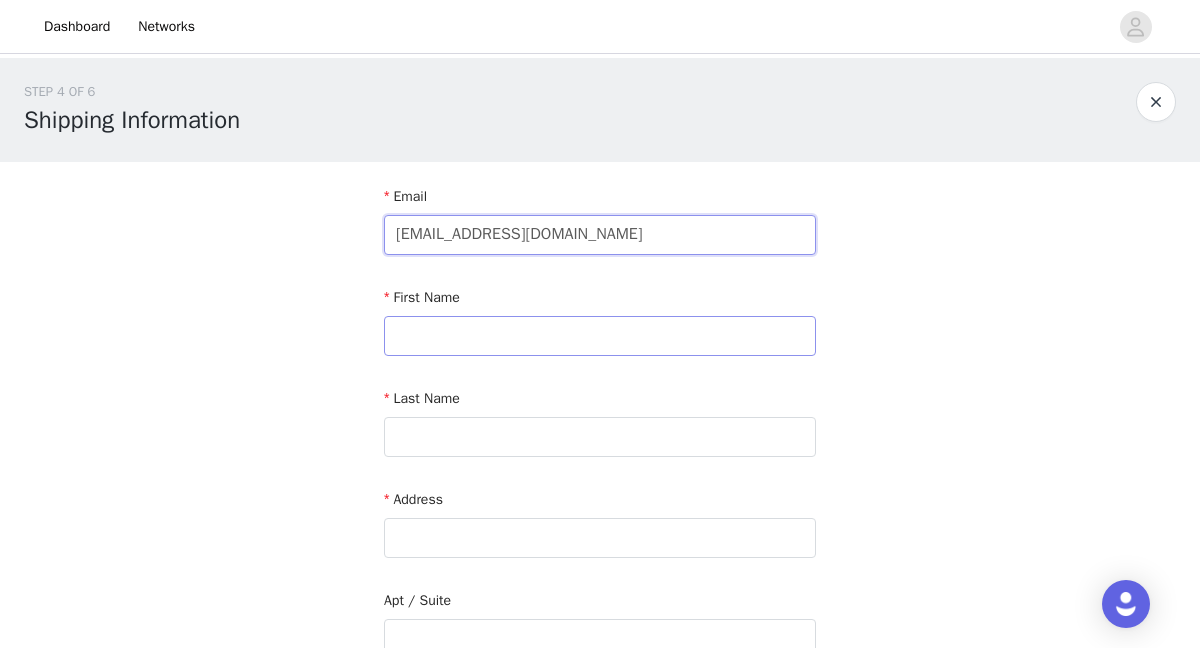 type on "[EMAIL_ADDRESS][DOMAIN_NAME]" 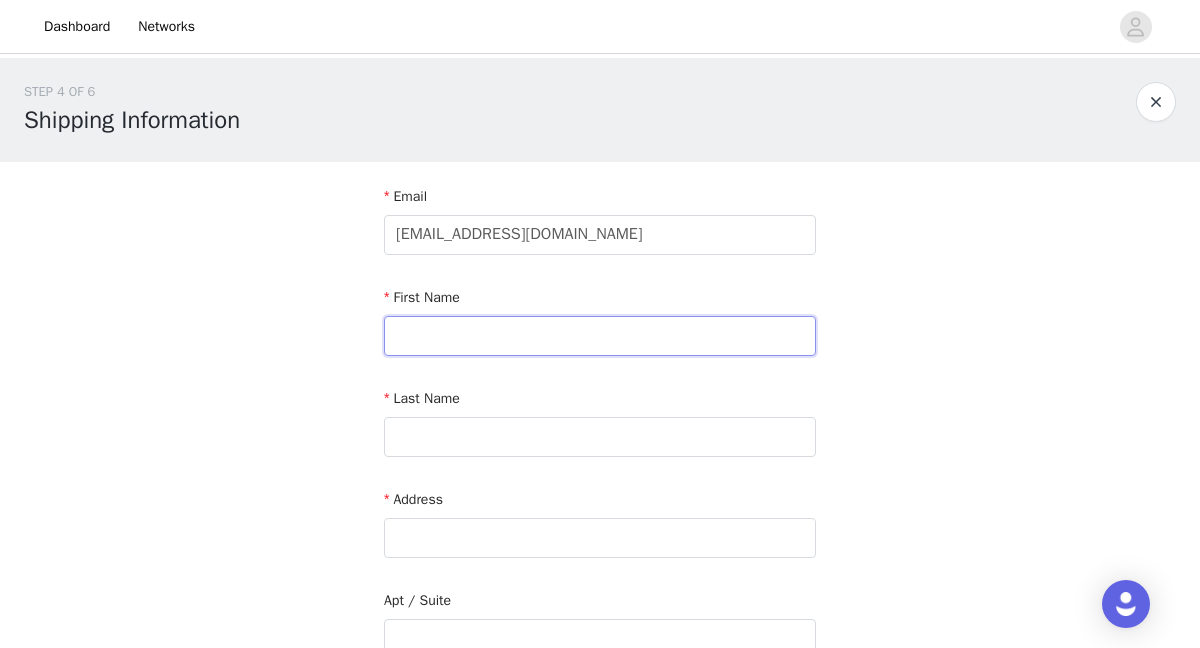 click at bounding box center [600, 336] 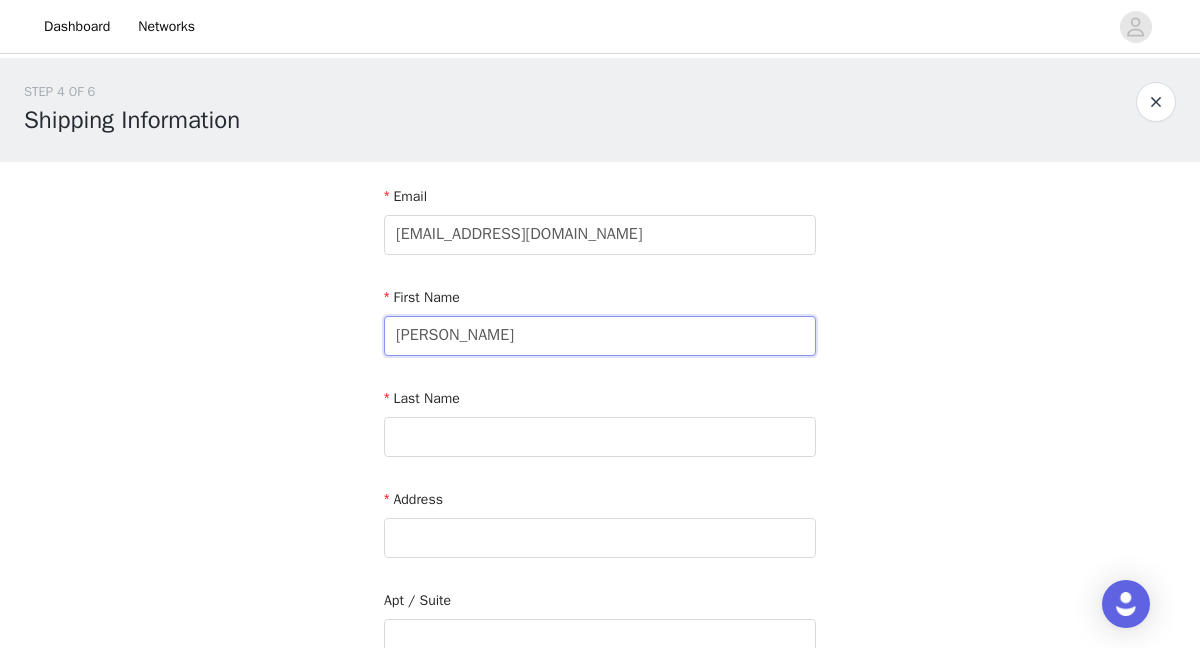 type on "[PERSON_NAME]" 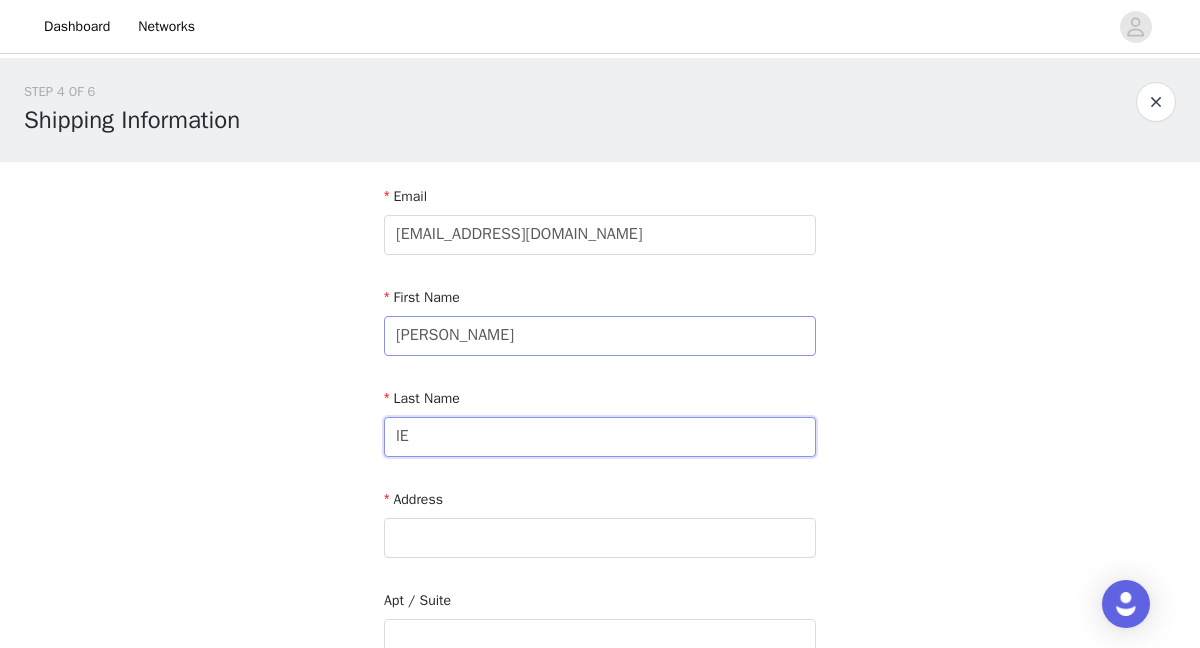type on "l" 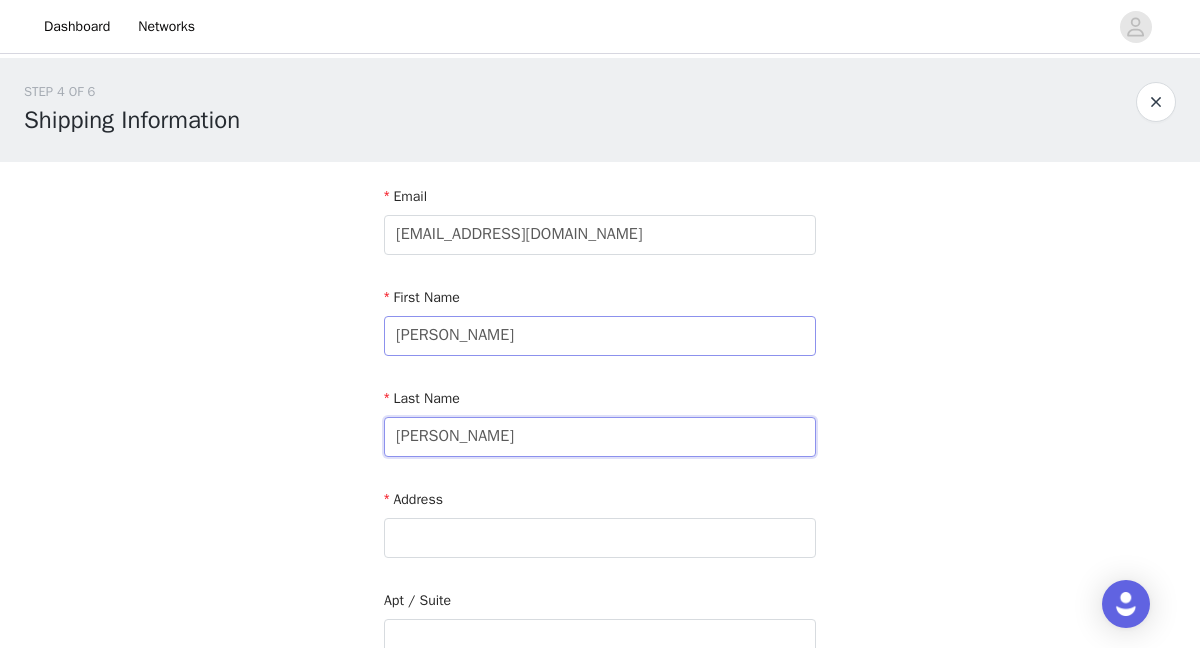 type on "[PERSON_NAME]" 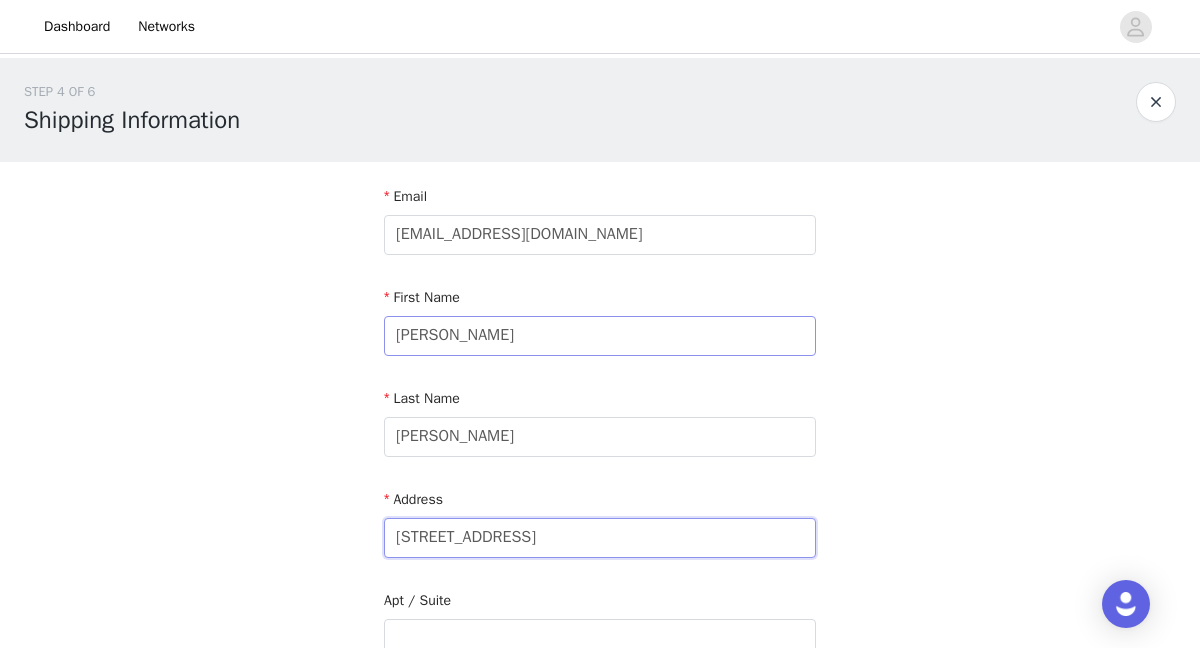 scroll, scrollTop: 241, scrollLeft: 0, axis: vertical 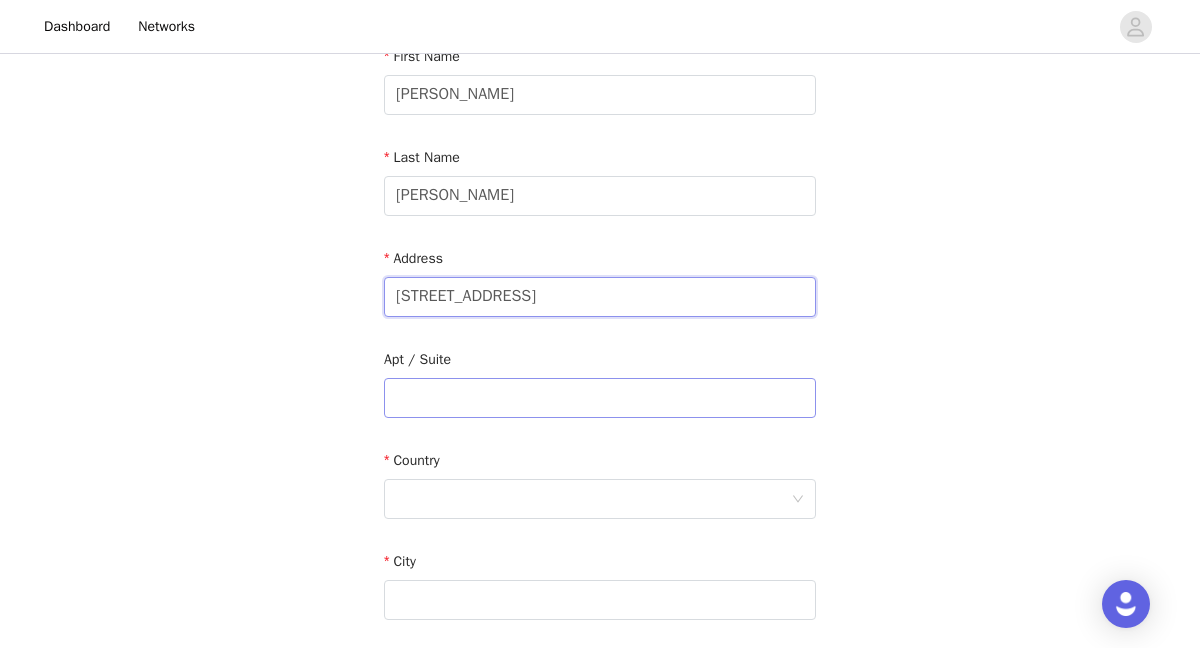 type on "[STREET_ADDRESS]" 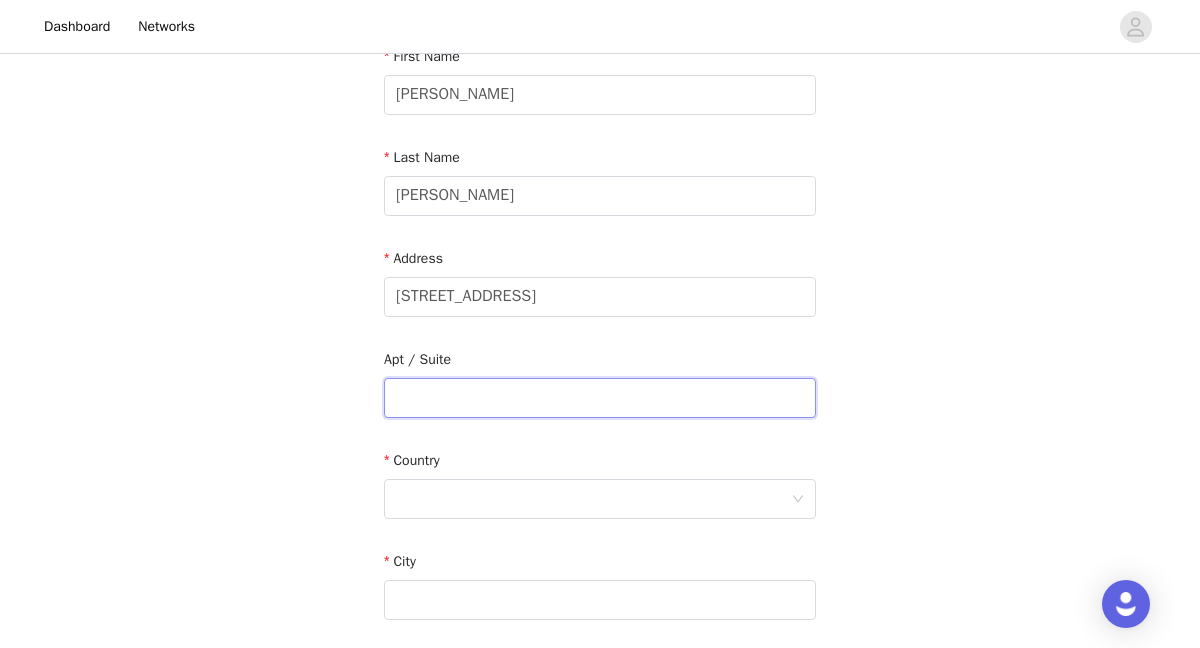 click at bounding box center (600, 398) 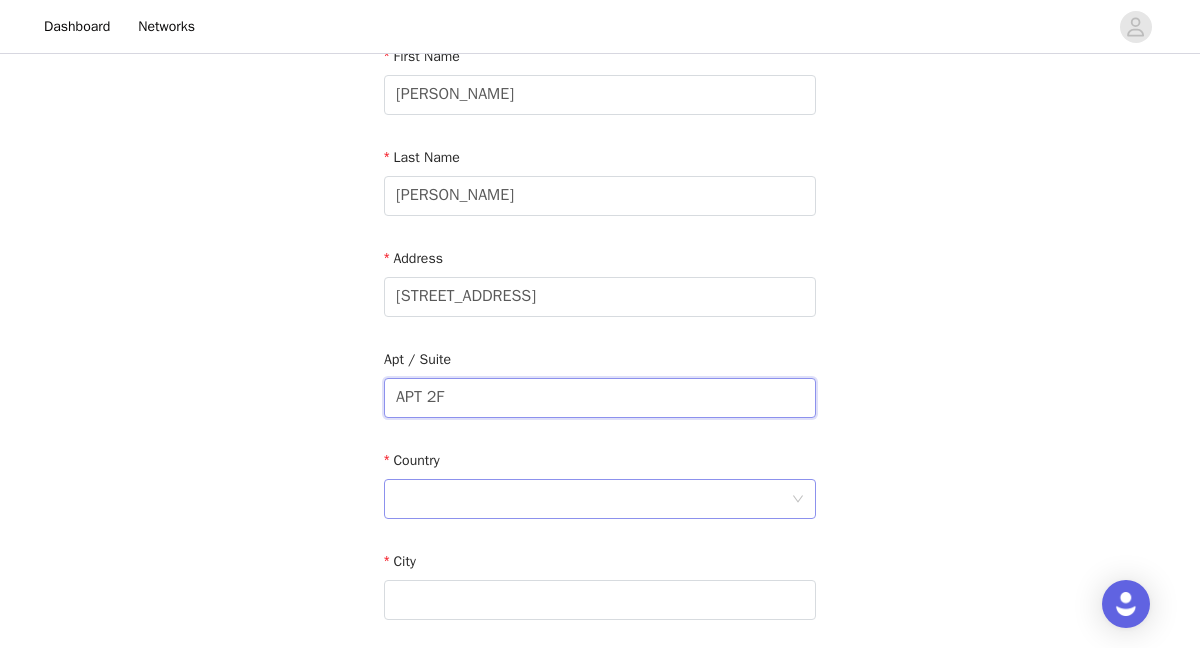 type on "APT 2F" 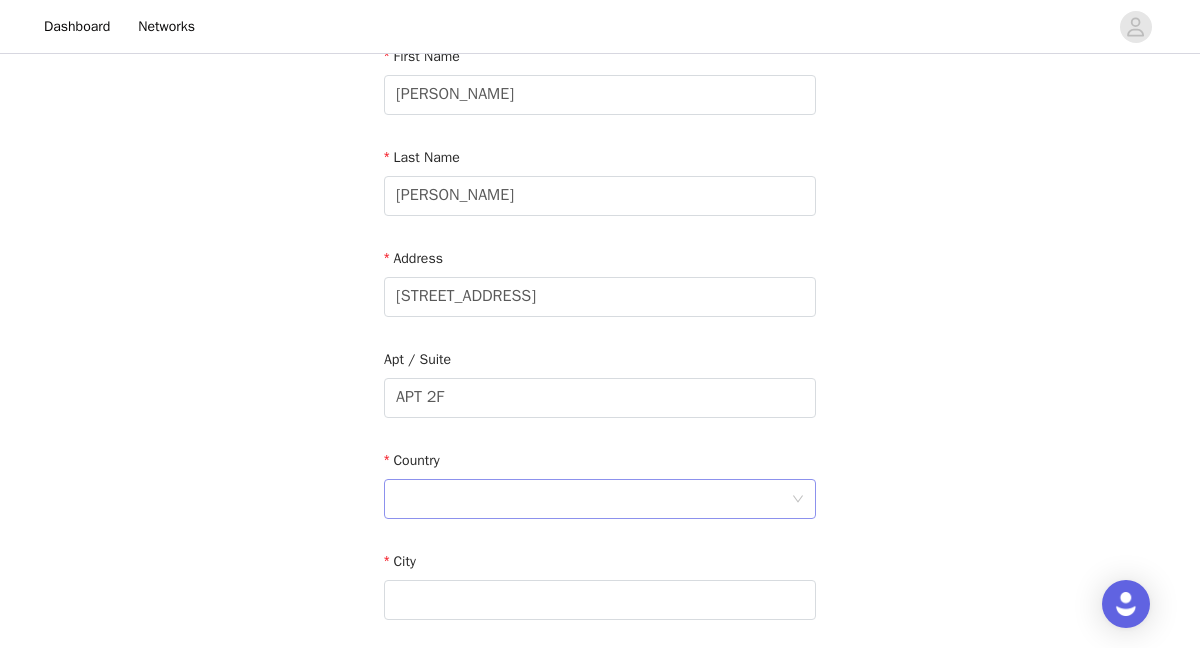 click at bounding box center (593, 499) 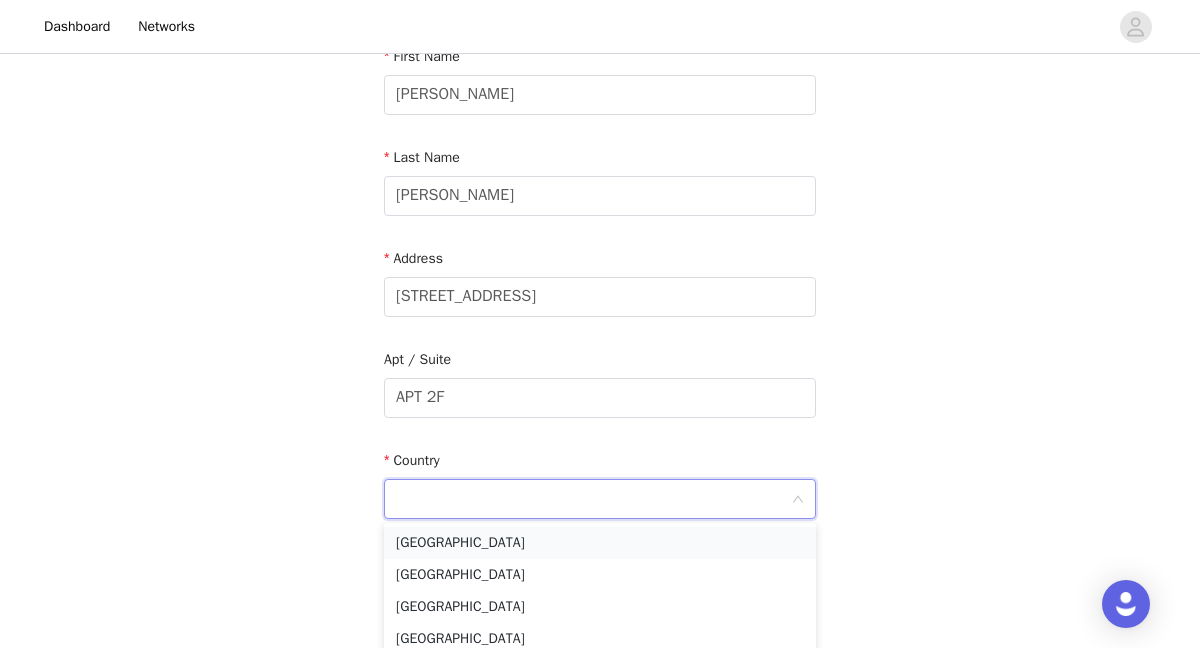 click on "[GEOGRAPHIC_DATA]" at bounding box center (600, 543) 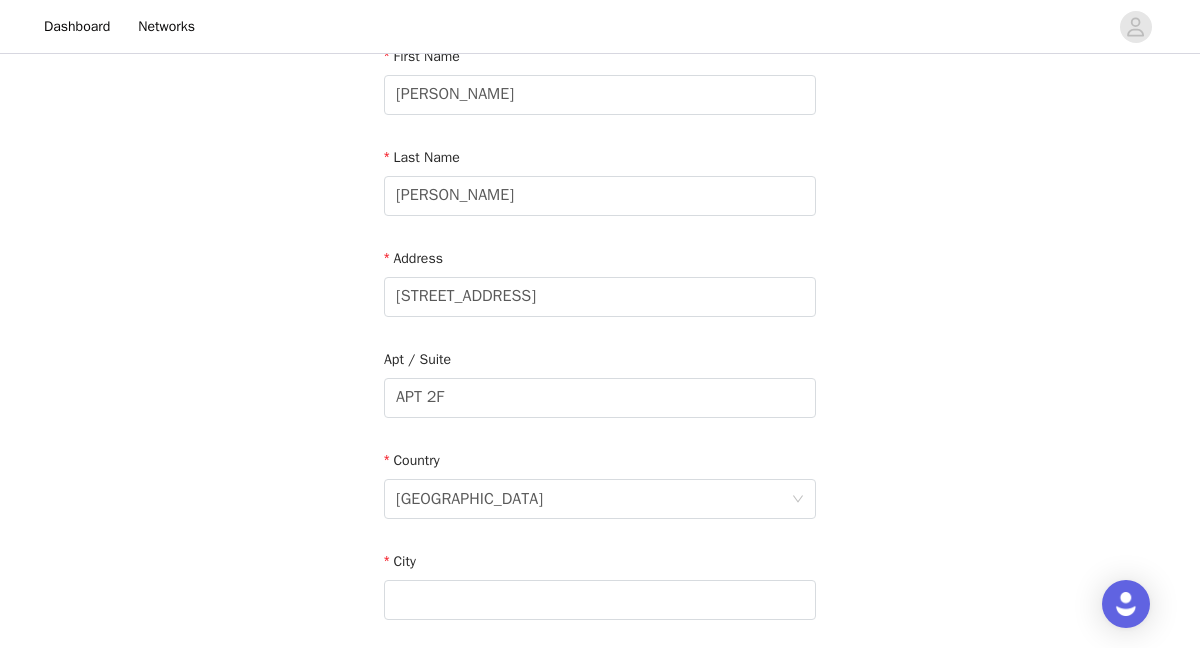 scroll, scrollTop: 409, scrollLeft: 0, axis: vertical 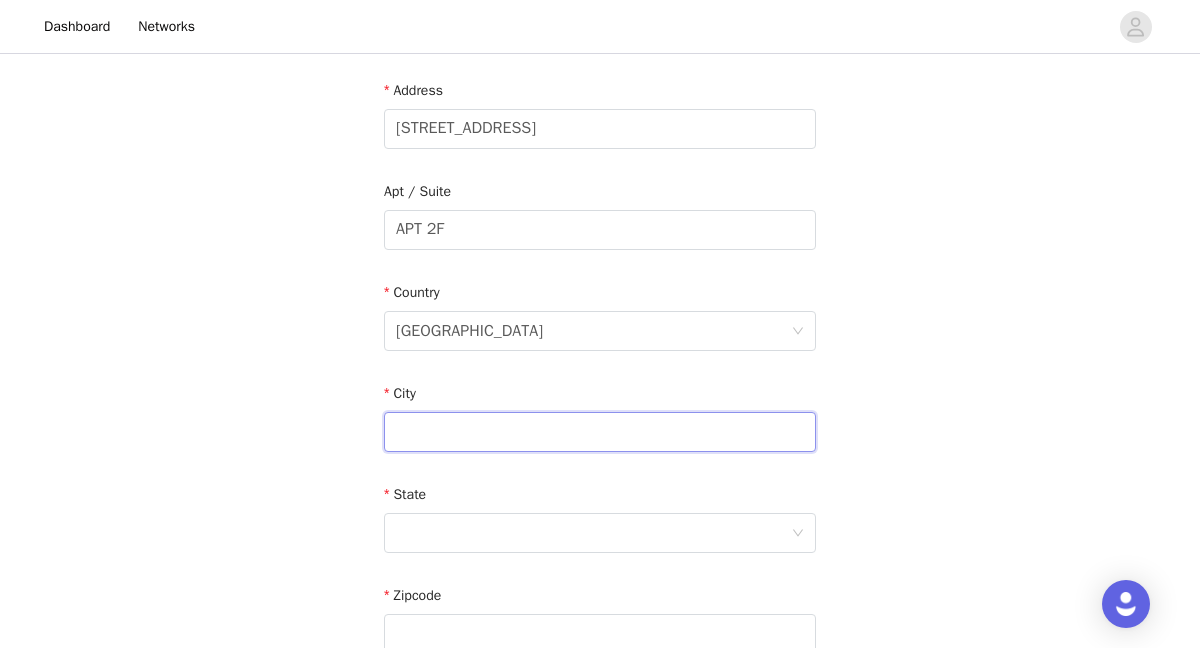 click at bounding box center [600, 432] 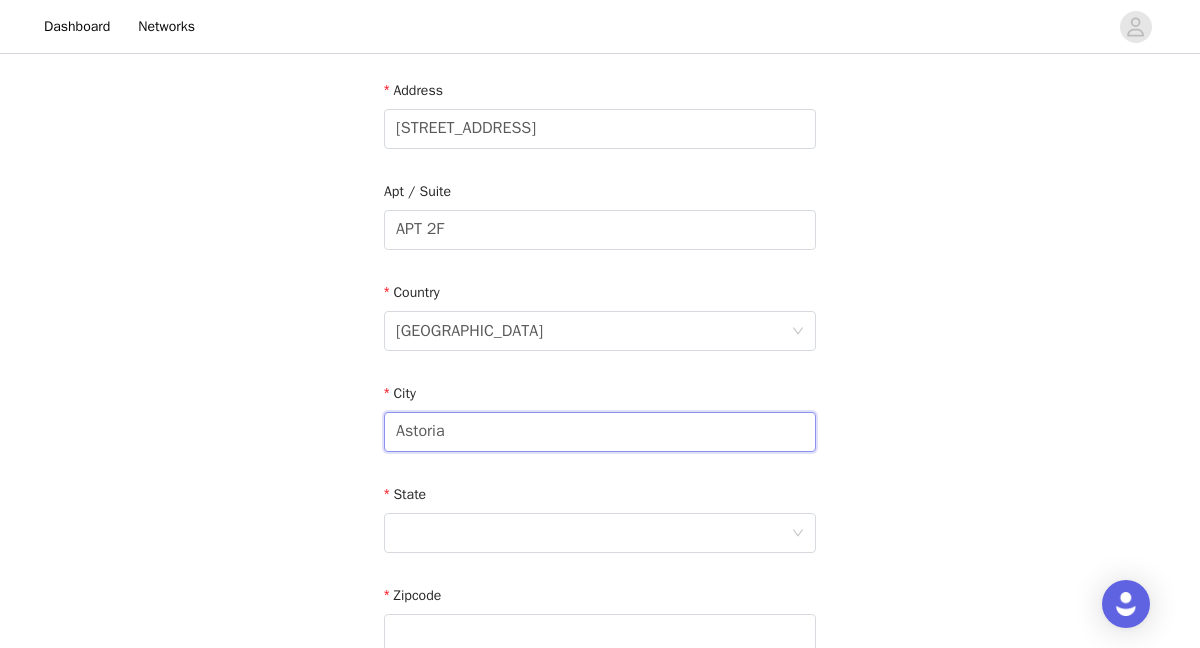 type on "Astoria" 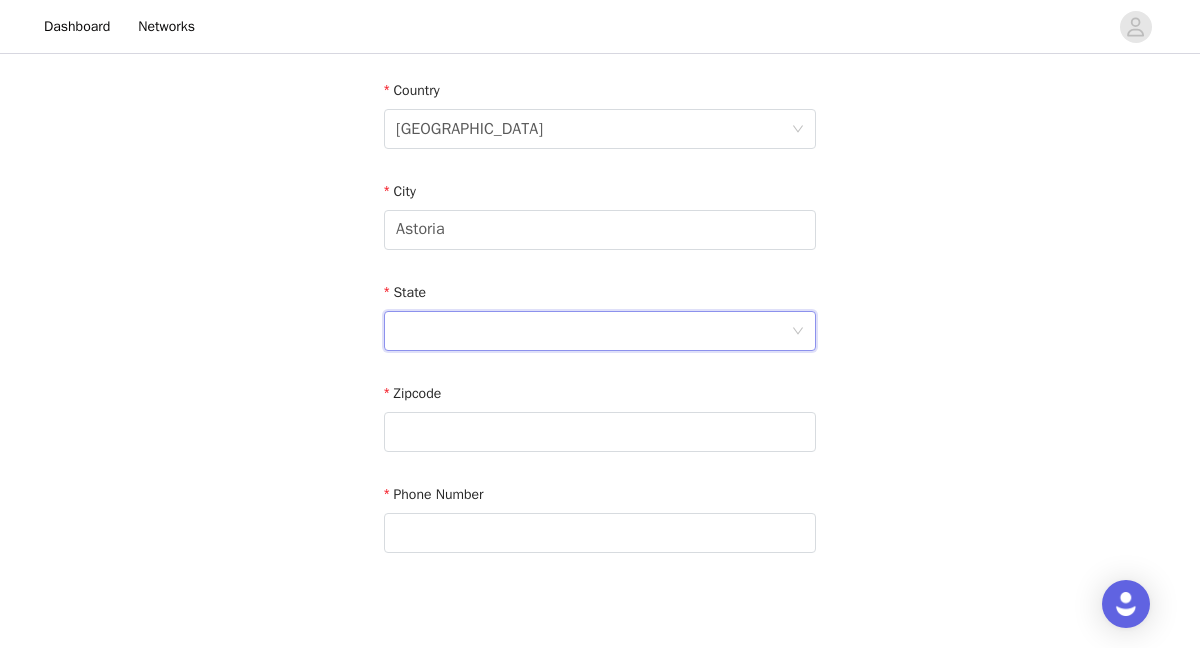 scroll, scrollTop: 613, scrollLeft: 0, axis: vertical 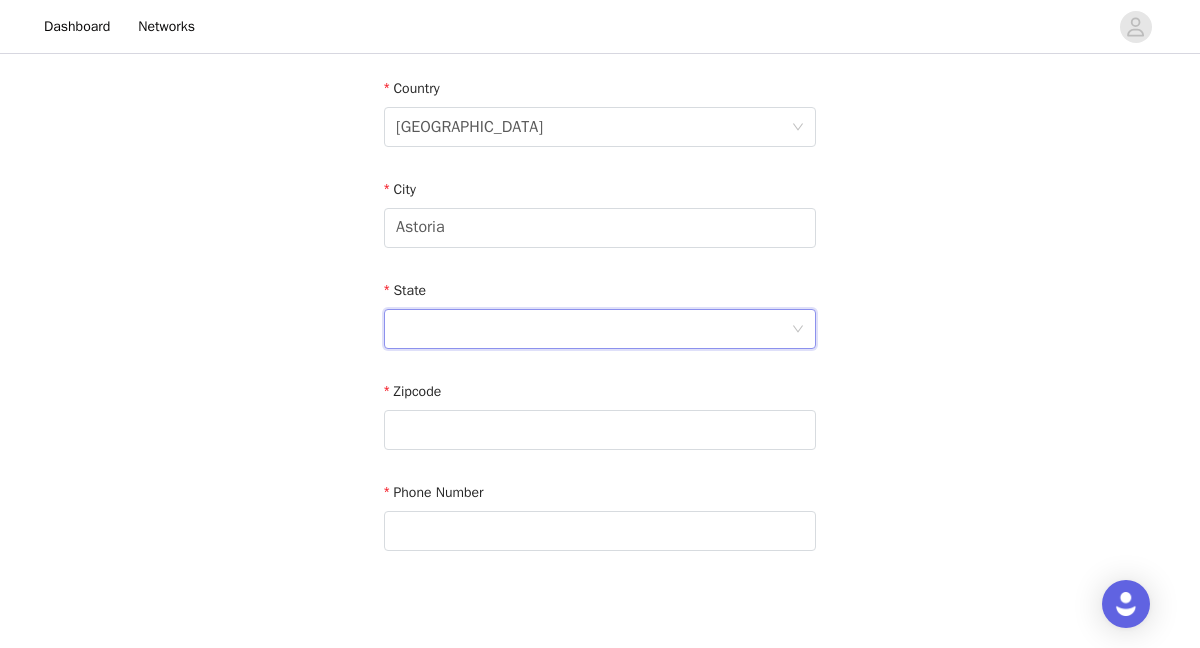 click at bounding box center (593, 329) 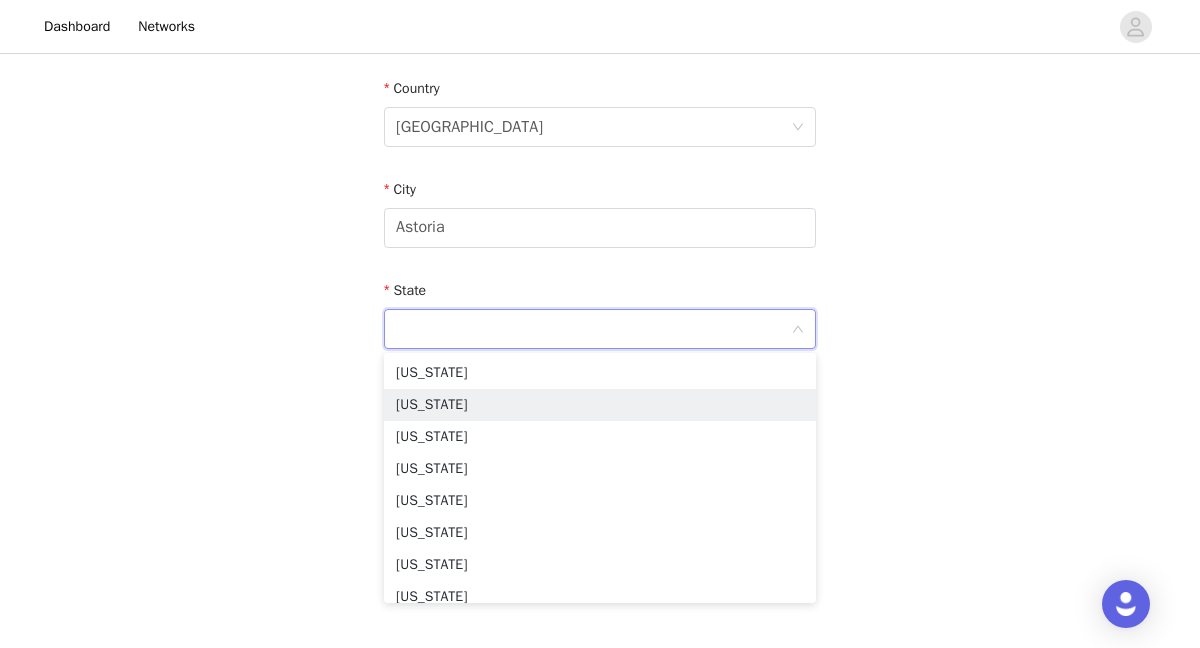 scroll, scrollTop: 1123, scrollLeft: 0, axis: vertical 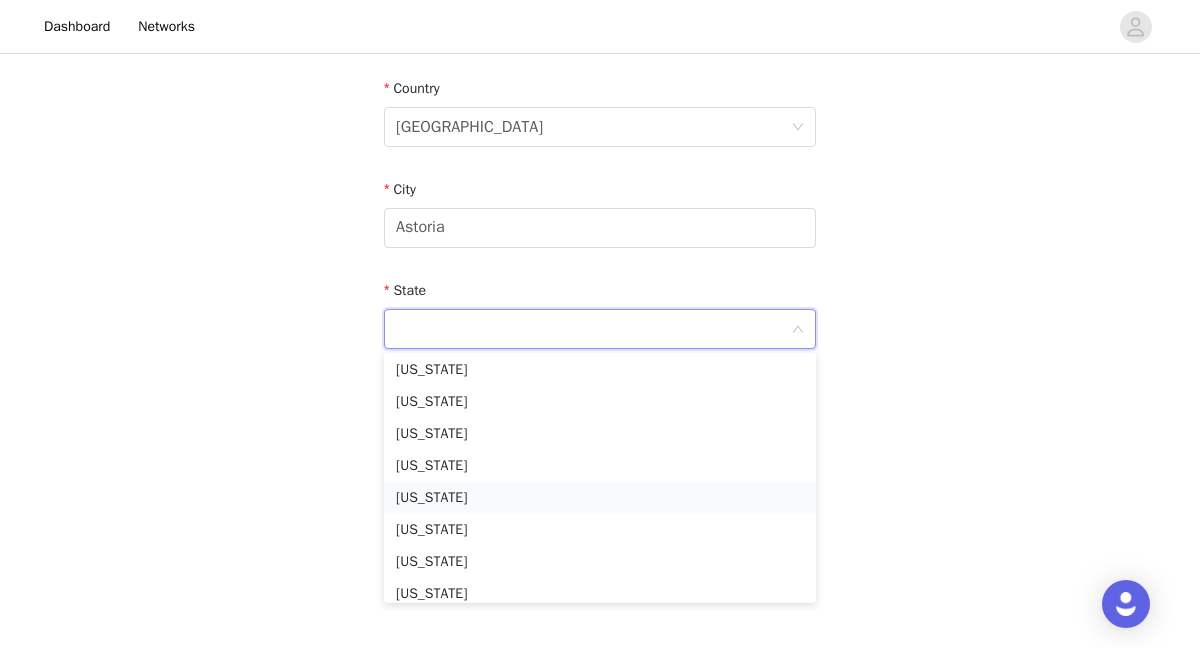 click on "[US_STATE]" at bounding box center [600, 498] 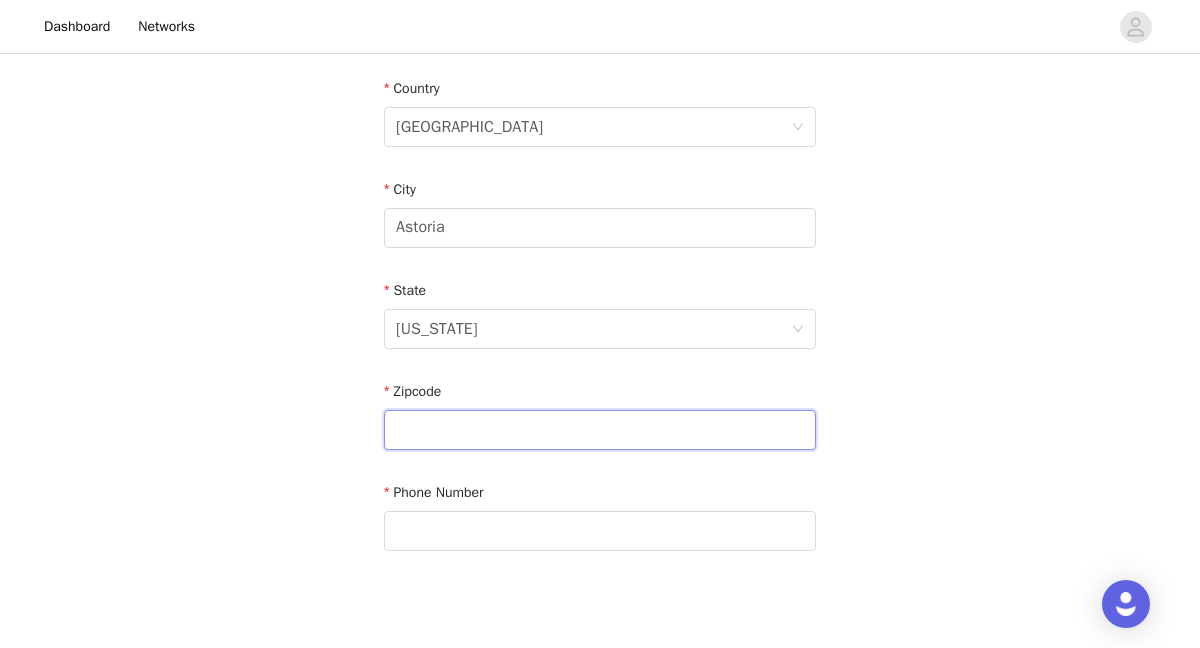 click at bounding box center [600, 430] 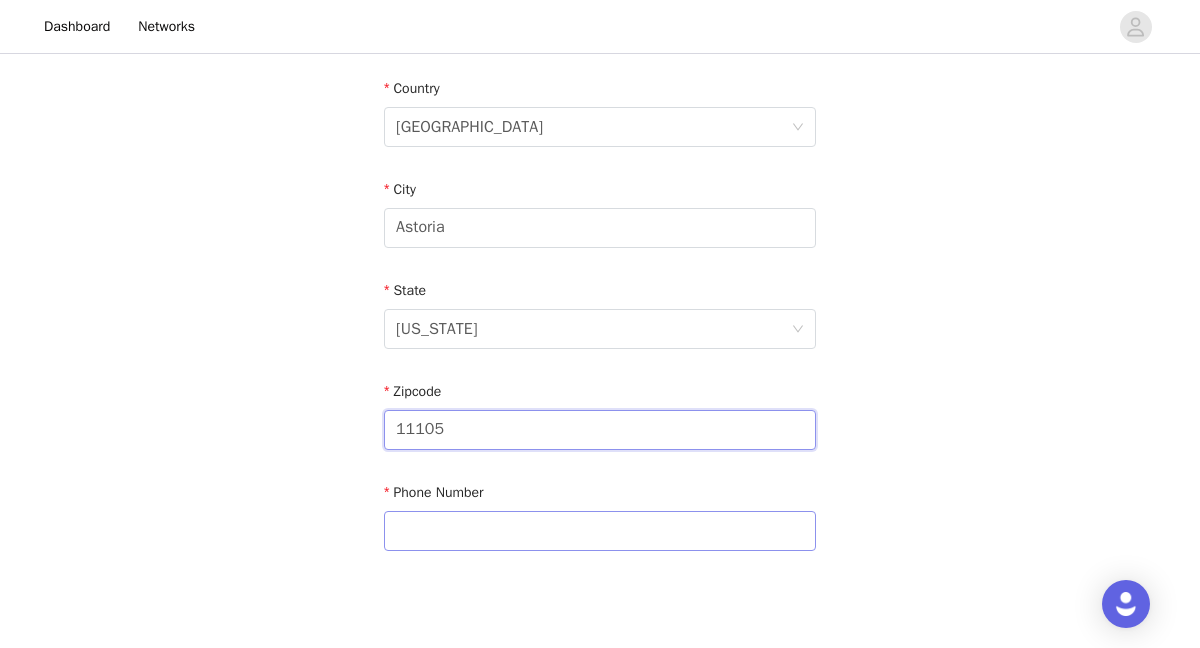 type on "11105" 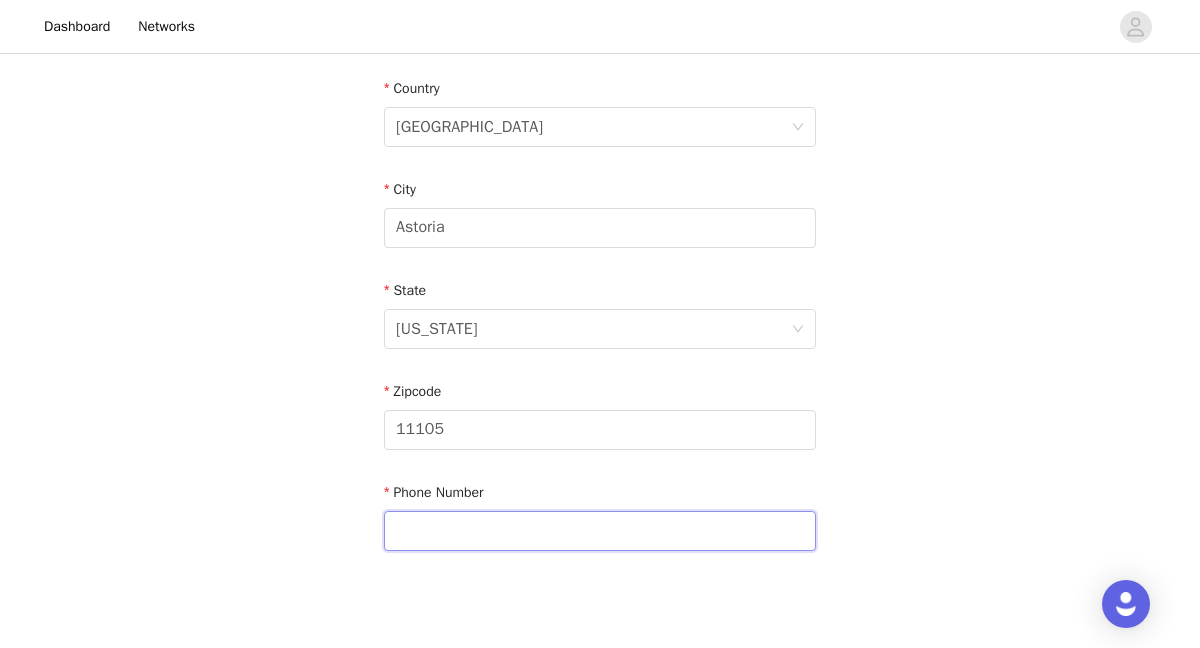 click at bounding box center (600, 531) 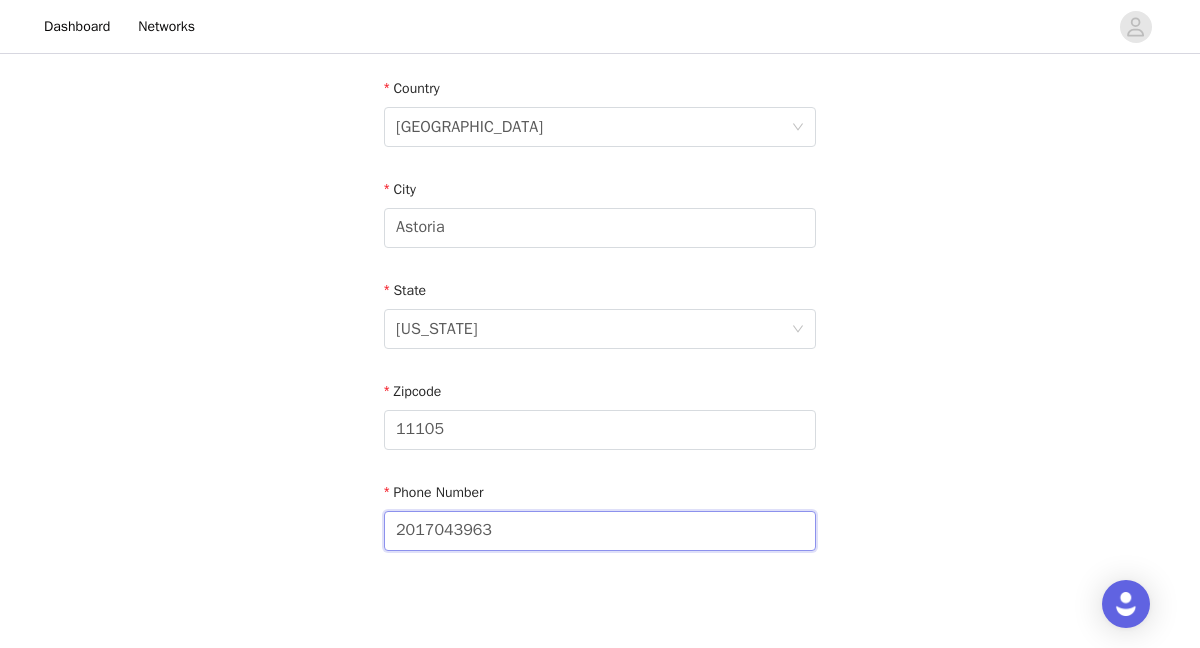 scroll, scrollTop: 715, scrollLeft: 0, axis: vertical 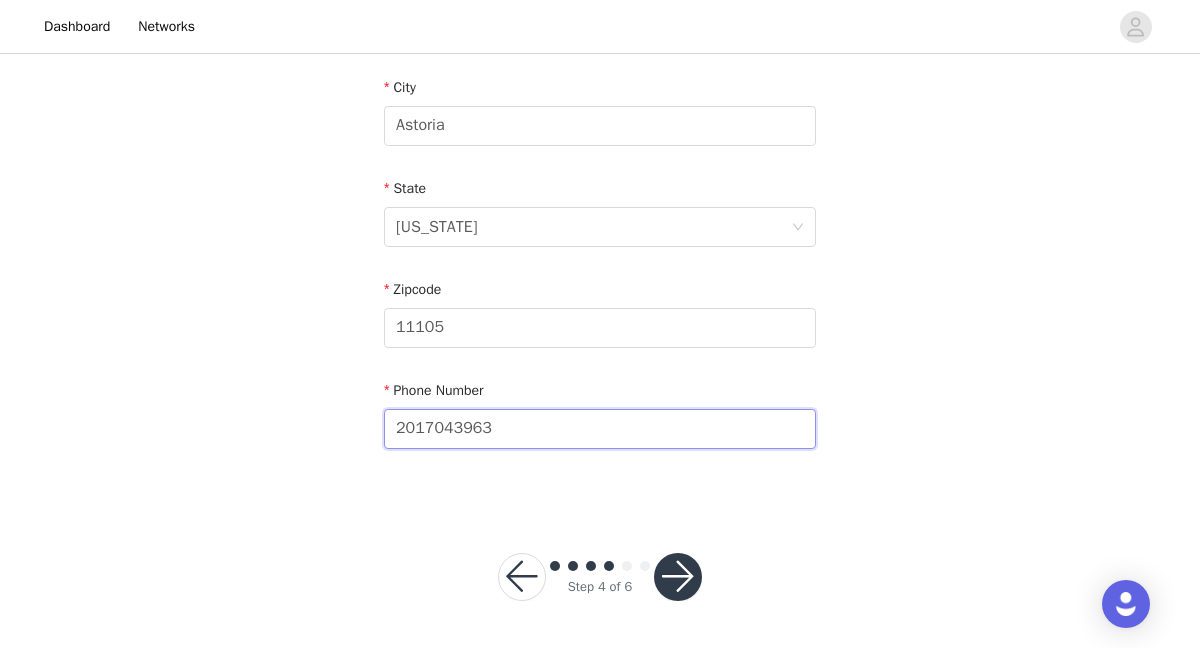 type on "2017043963" 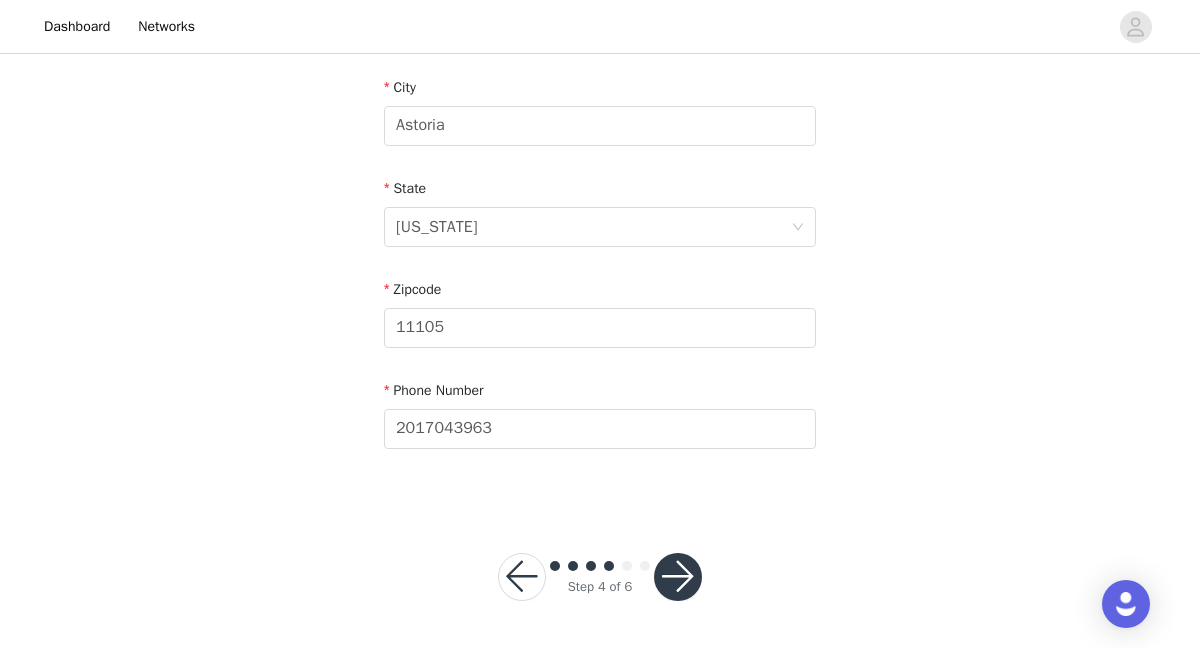 click at bounding box center (678, 577) 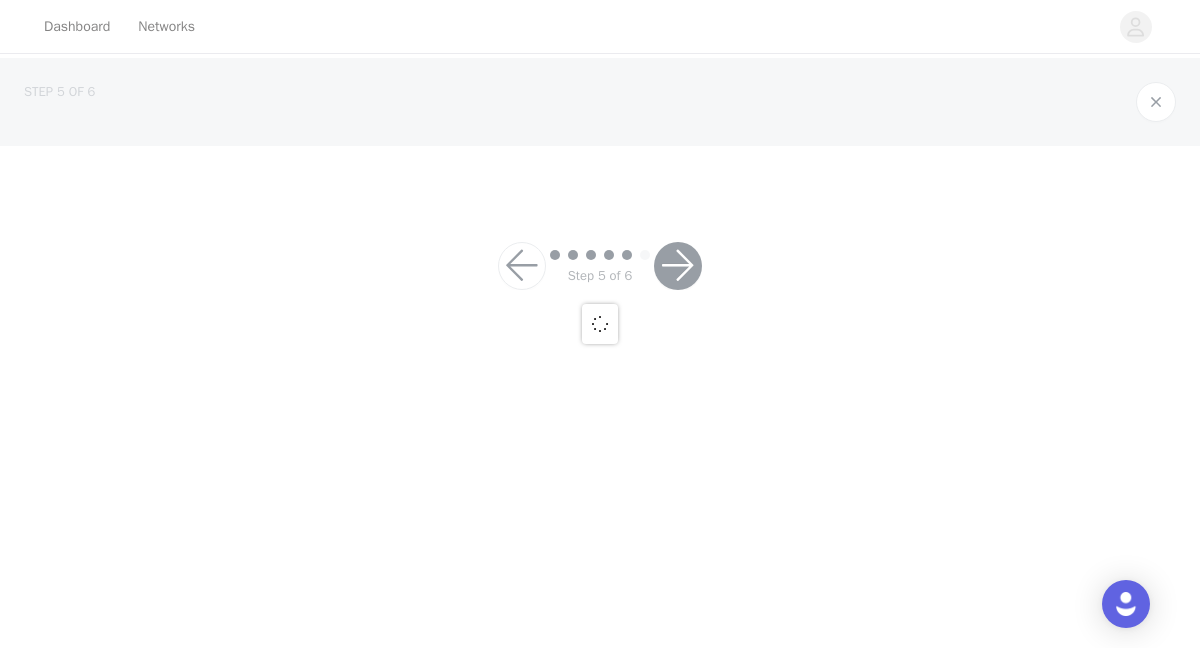 scroll, scrollTop: 0, scrollLeft: 0, axis: both 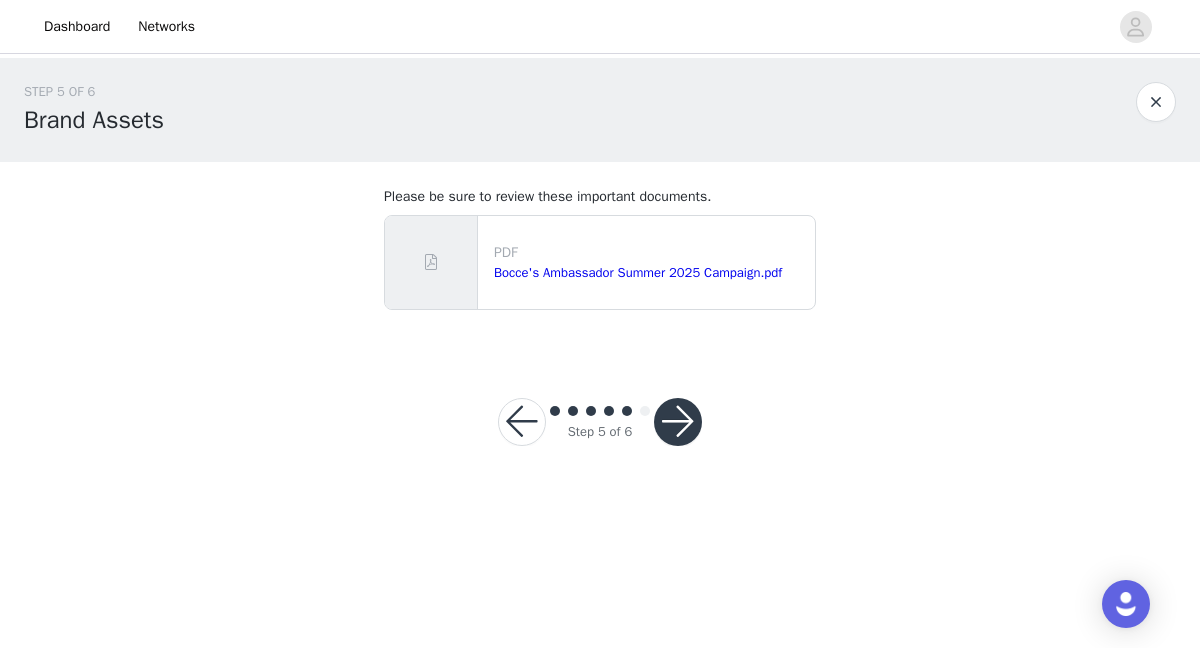click at bounding box center [678, 422] 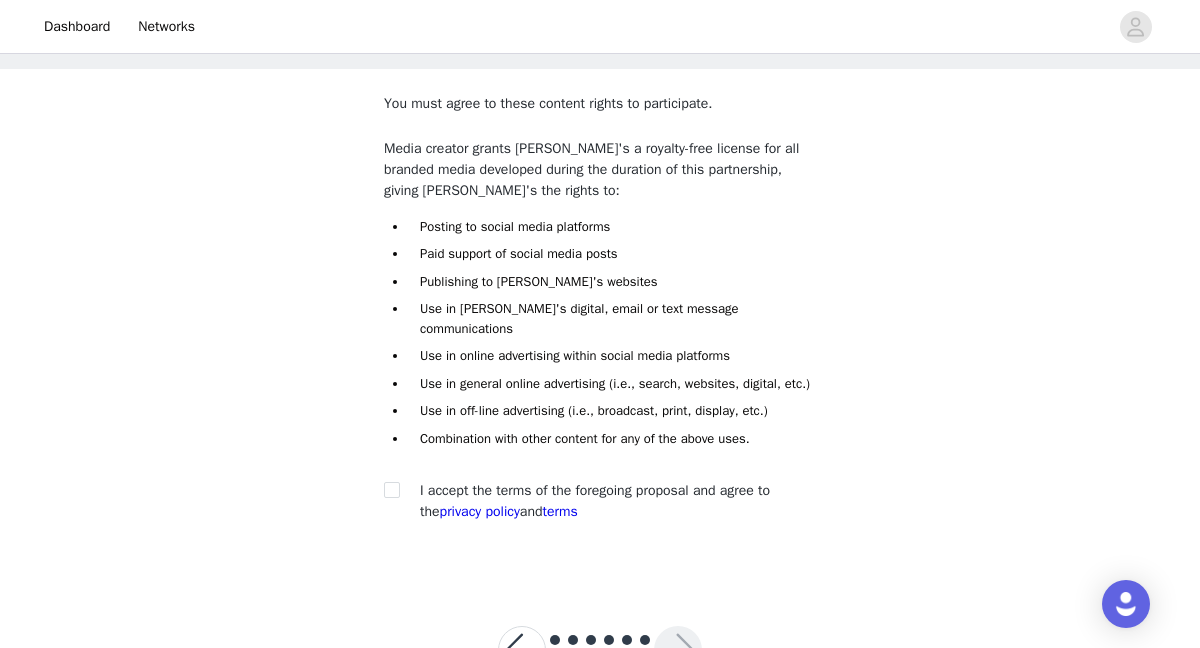 scroll, scrollTop: 167, scrollLeft: 0, axis: vertical 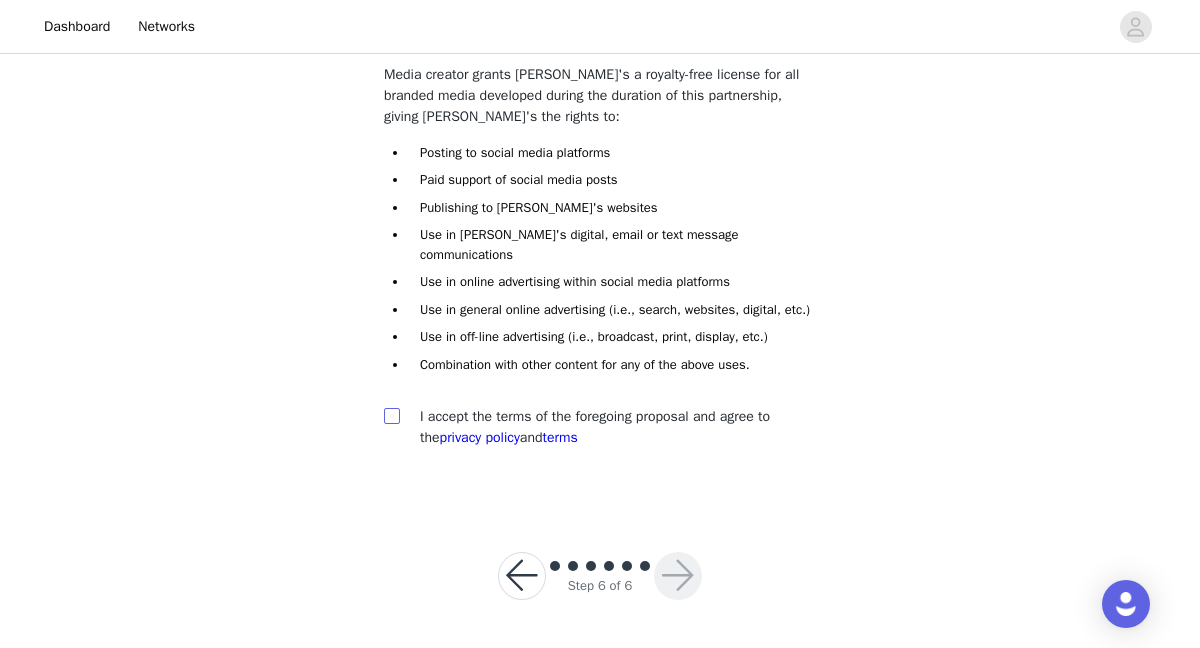 click at bounding box center [391, 415] 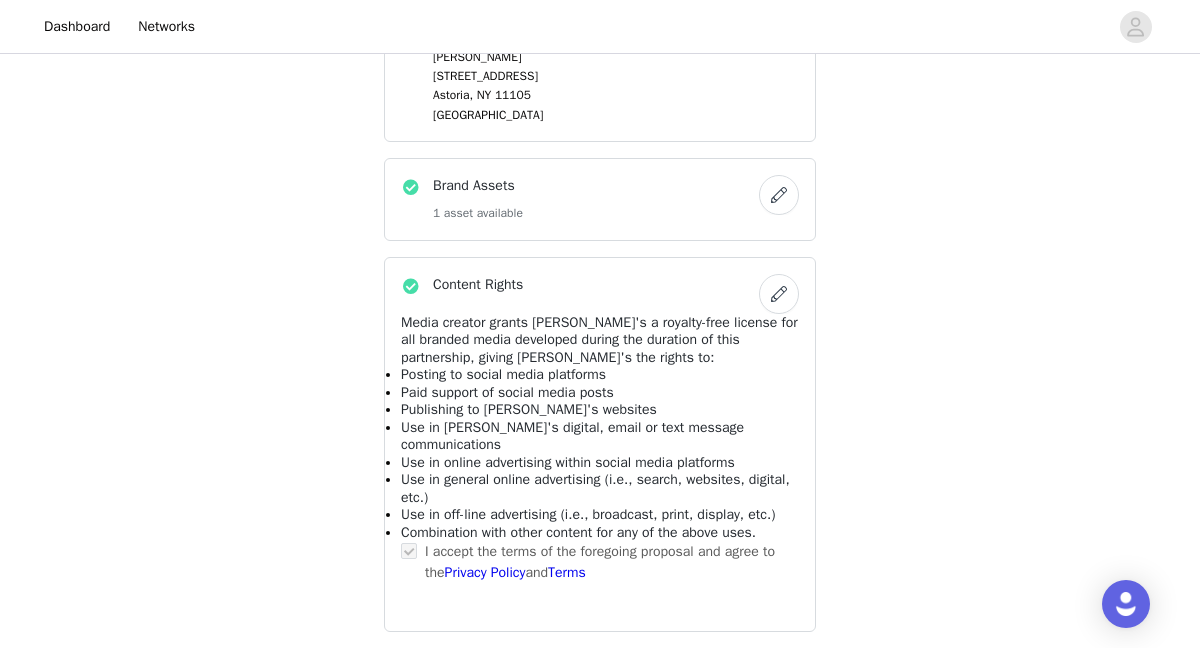 scroll, scrollTop: 1387, scrollLeft: 0, axis: vertical 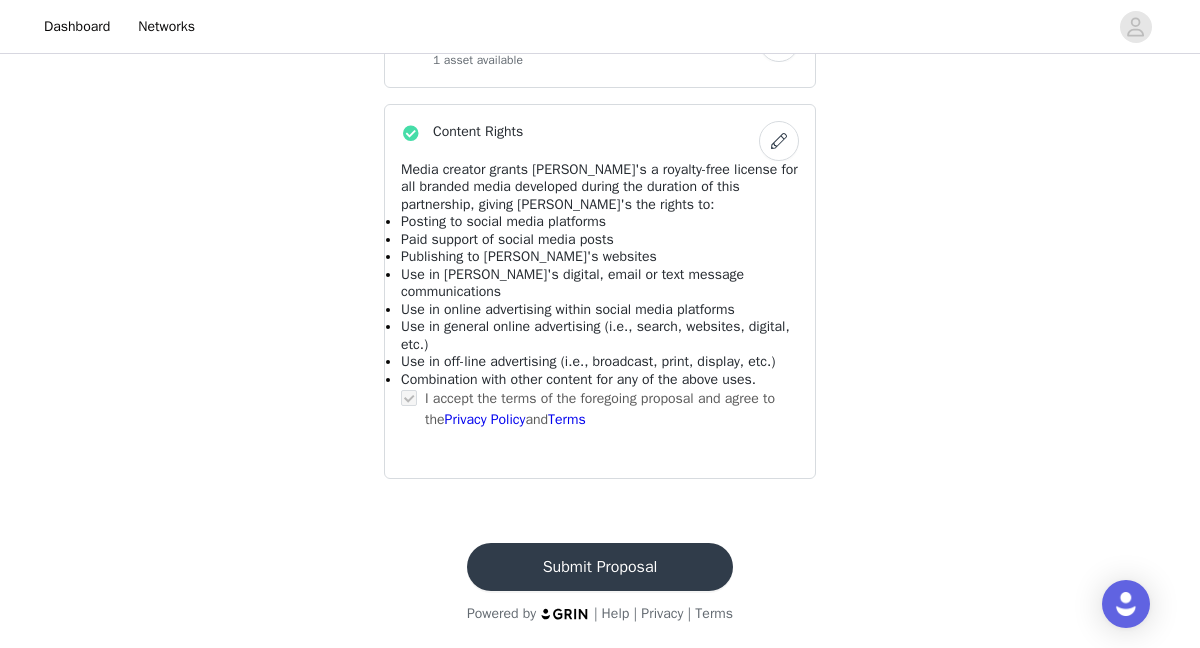 click on "Submit Proposal" at bounding box center (600, 567) 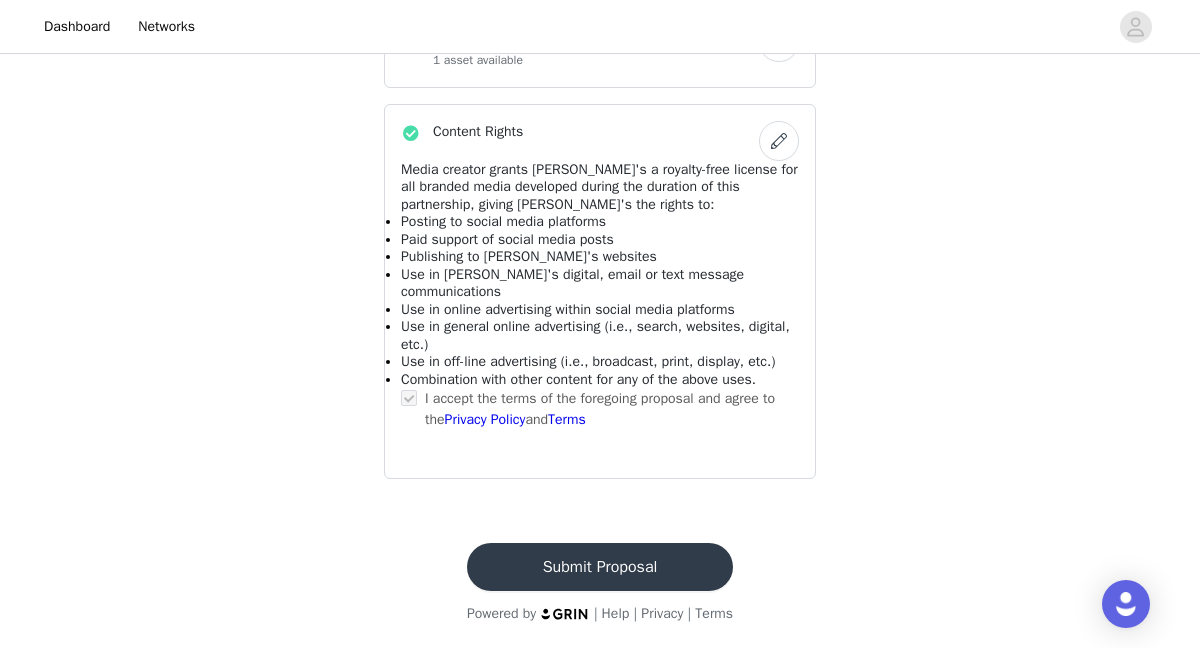 scroll, scrollTop: 0, scrollLeft: 0, axis: both 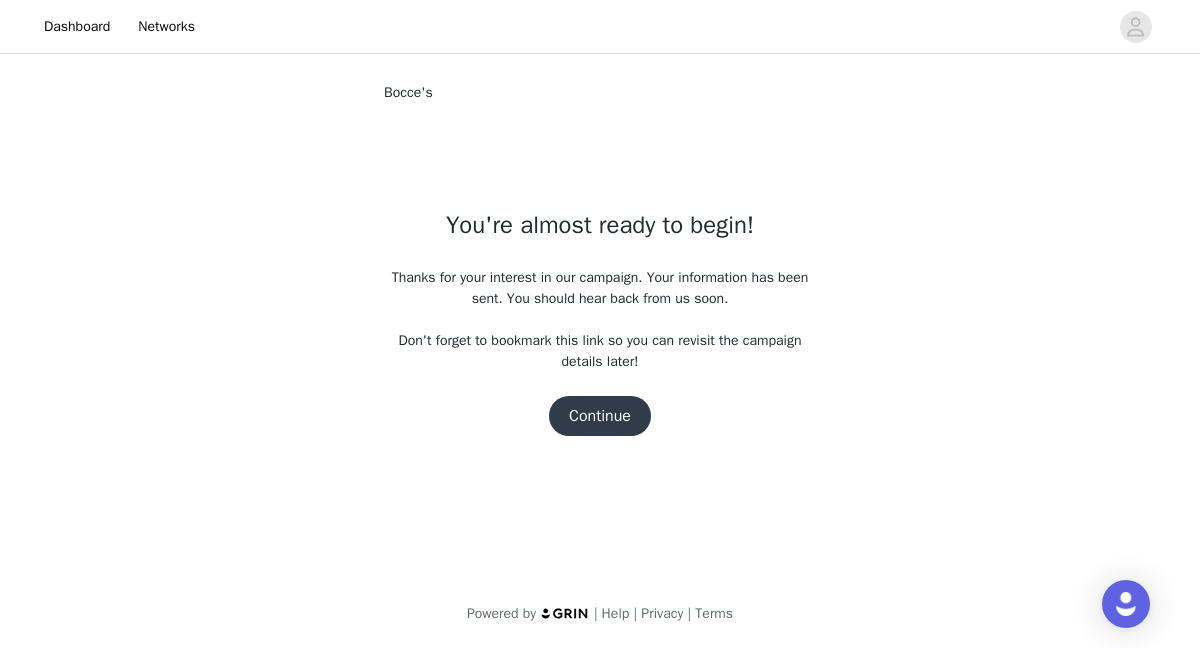 click on "Continue" at bounding box center [600, 416] 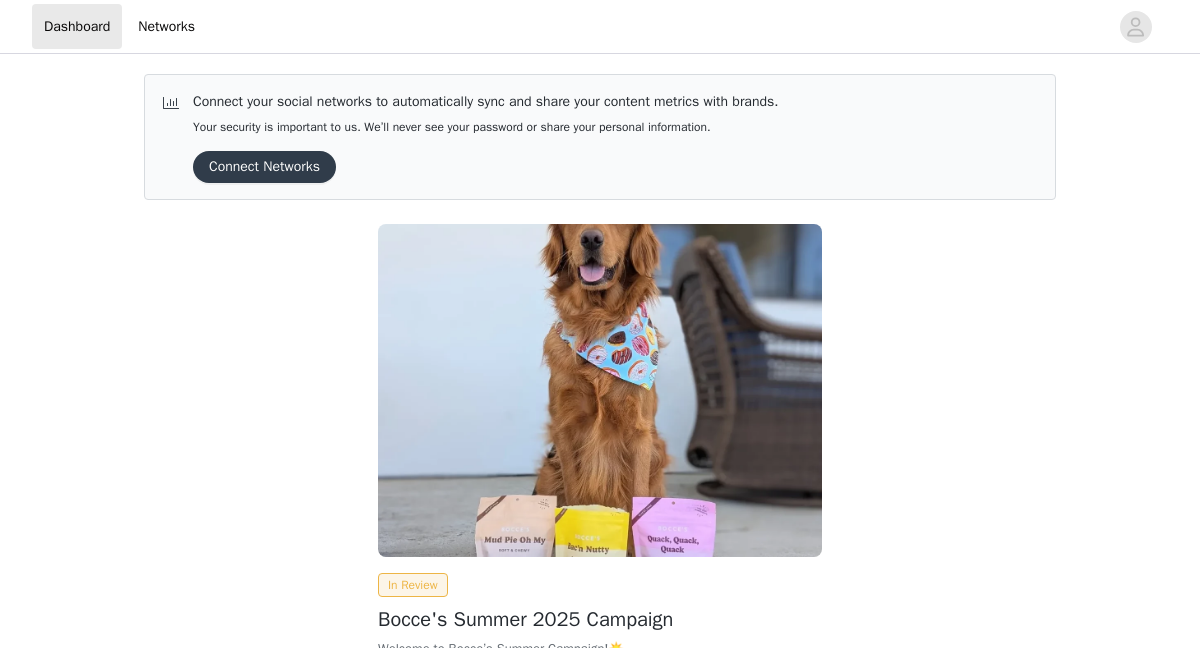 scroll, scrollTop: 0, scrollLeft: 0, axis: both 